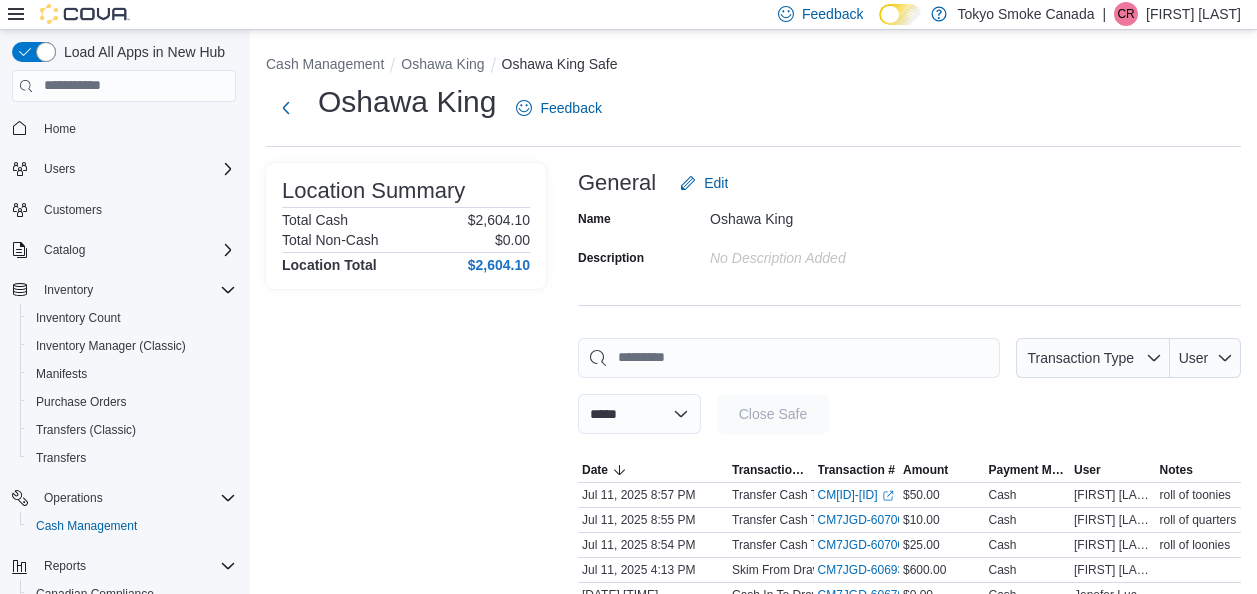scroll, scrollTop: 0, scrollLeft: 0, axis: both 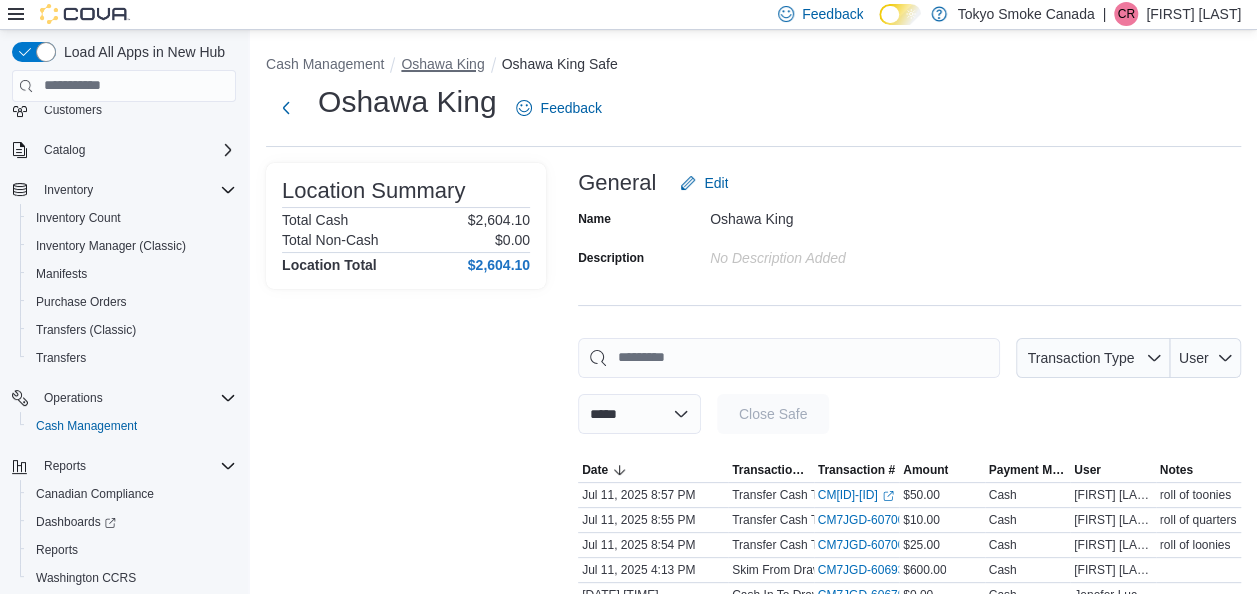 click on "Oshawa King" at bounding box center [442, 64] 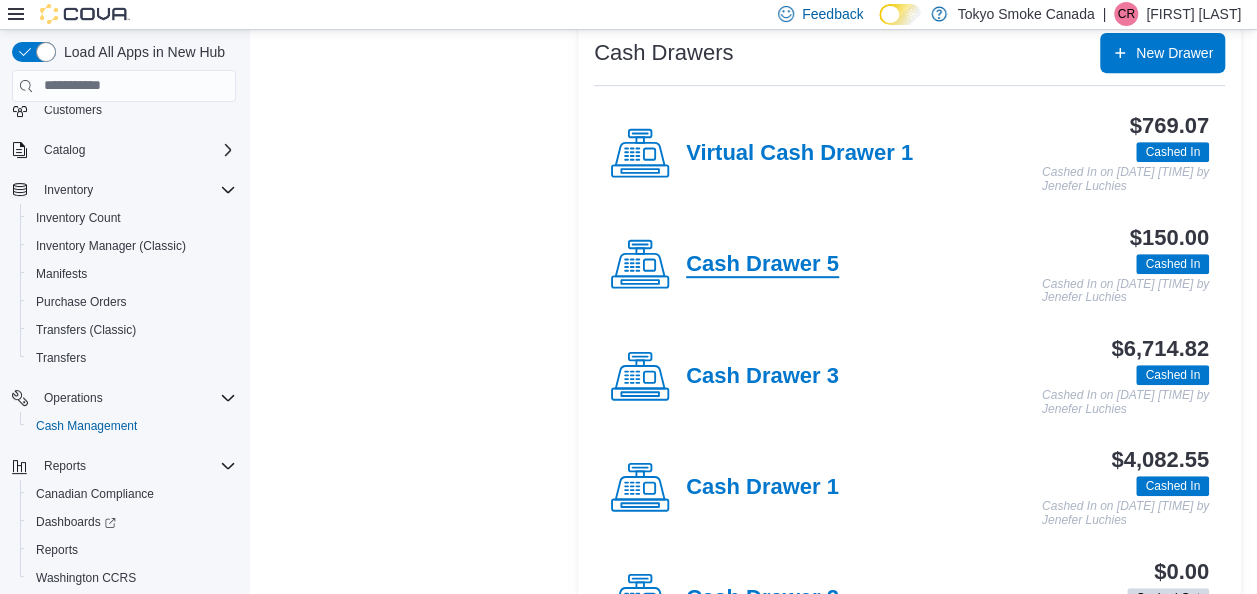 scroll, scrollTop: 500, scrollLeft: 0, axis: vertical 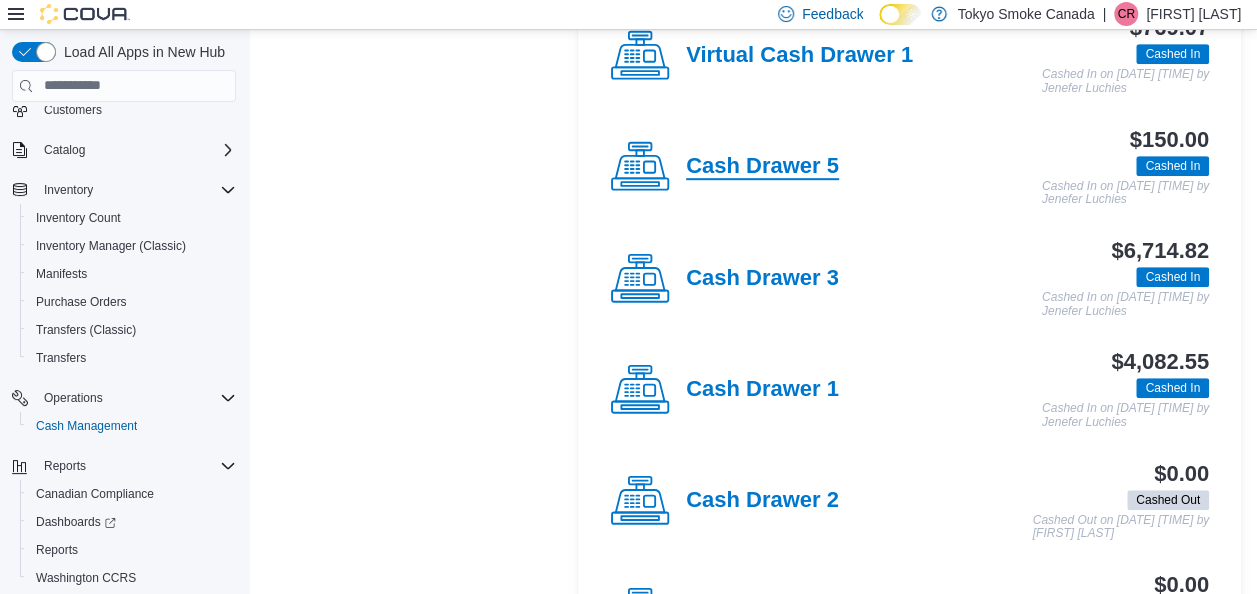 click on "Cash Drawer 5" at bounding box center [762, 167] 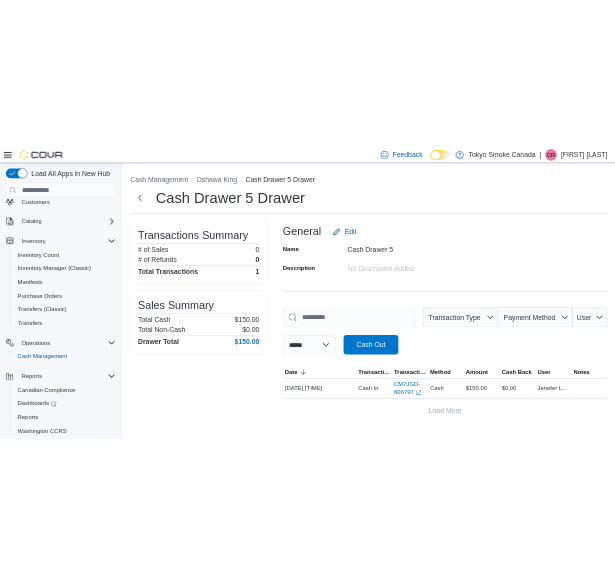 scroll, scrollTop: 0, scrollLeft: 0, axis: both 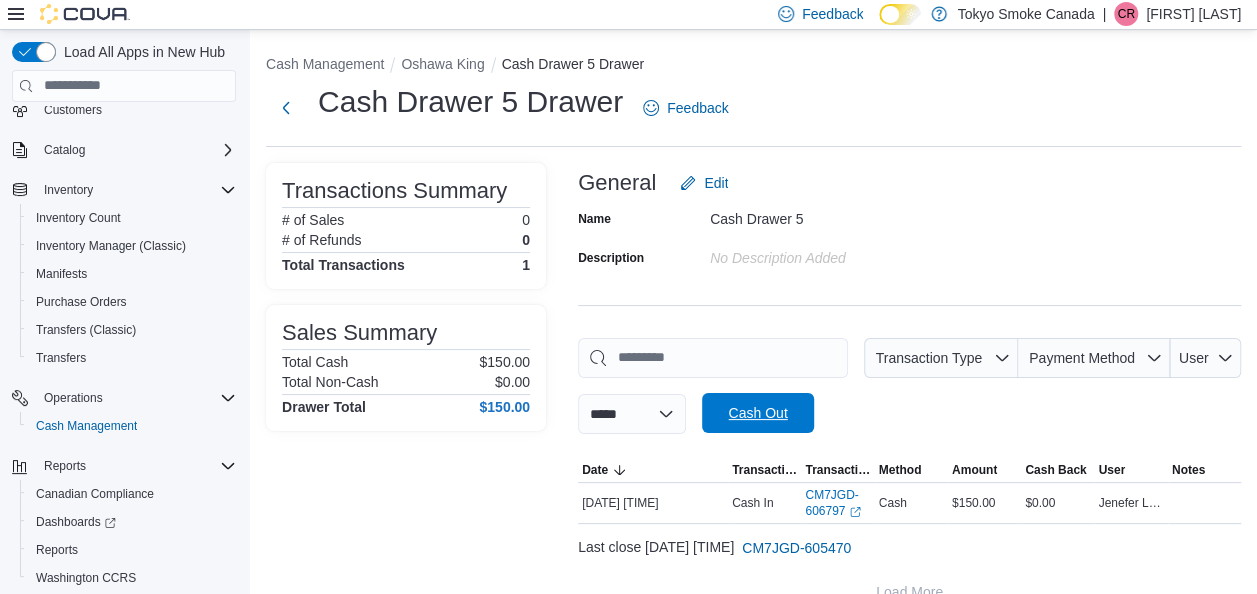 click on "Cash Out" at bounding box center (757, 413) 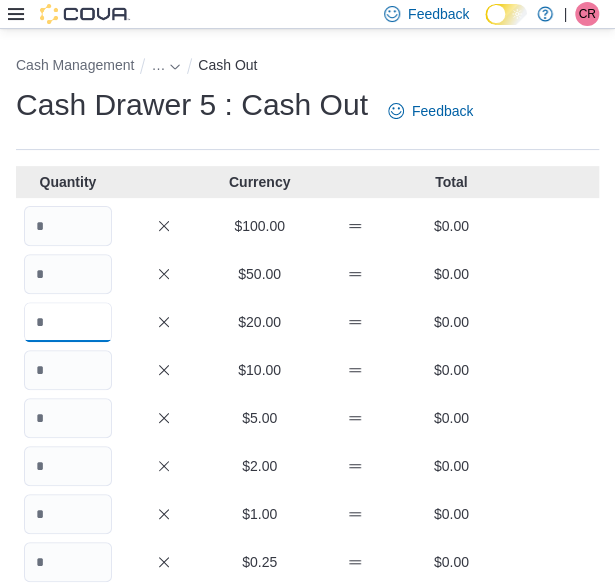click at bounding box center (68, 322) 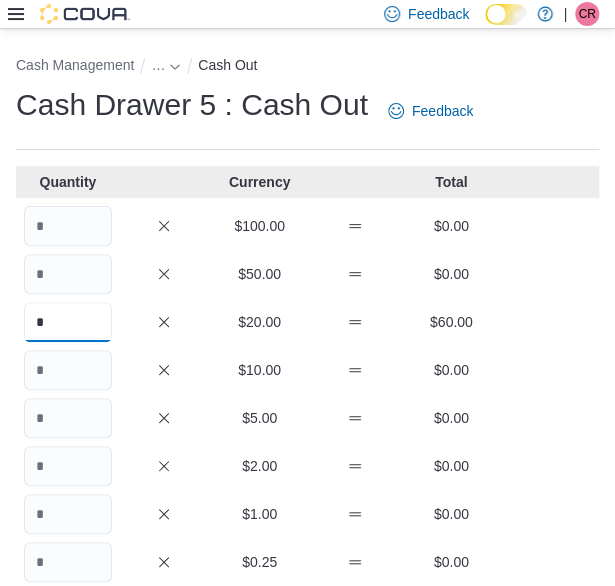 type on "*" 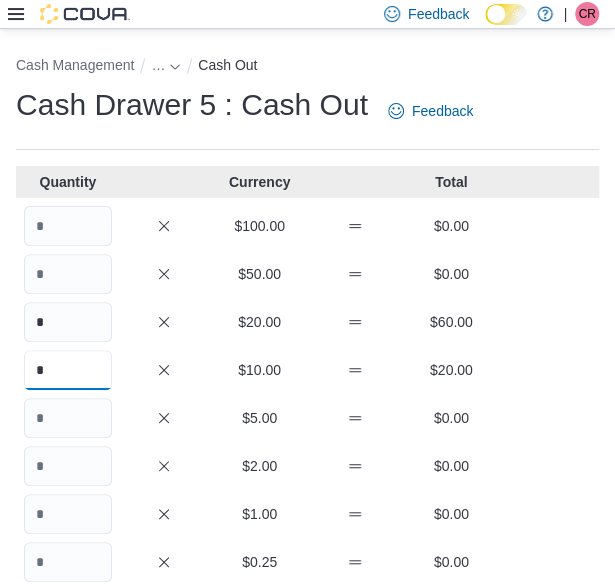 type on "*" 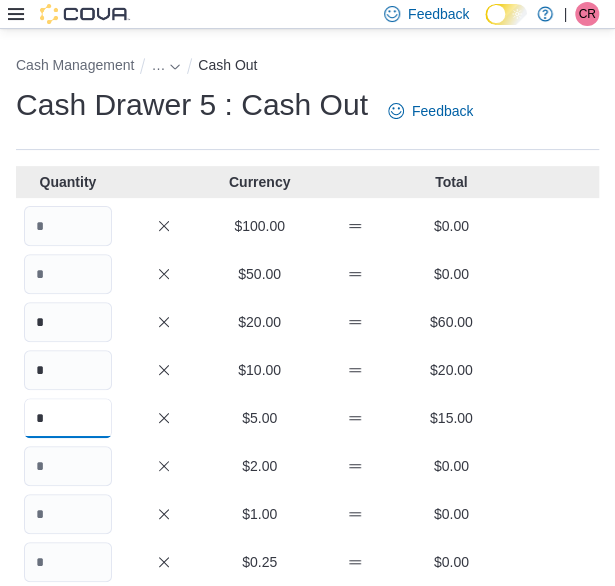 type on "*" 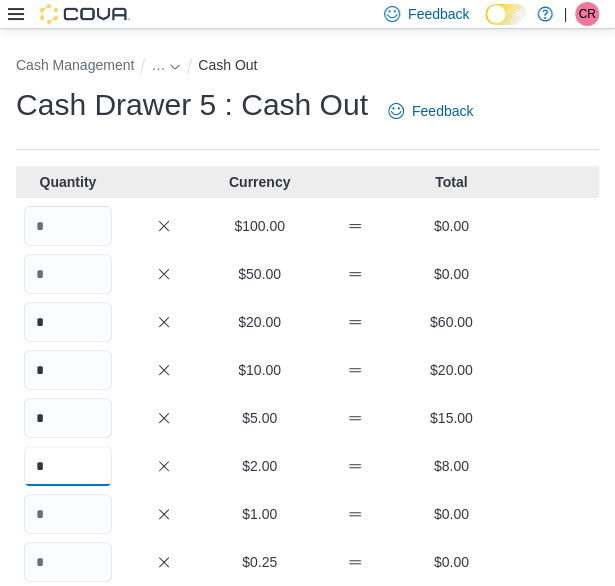 type on "*" 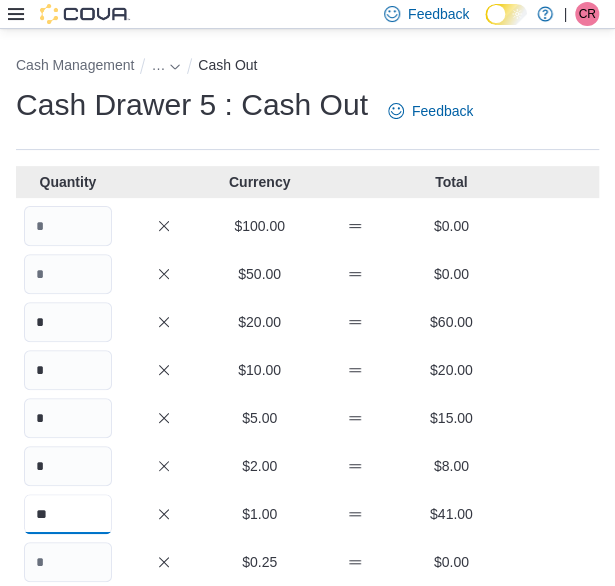 type on "**" 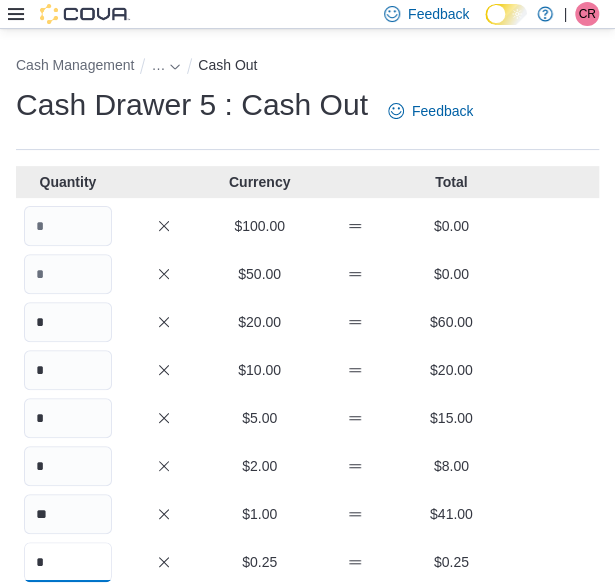 type on "*" 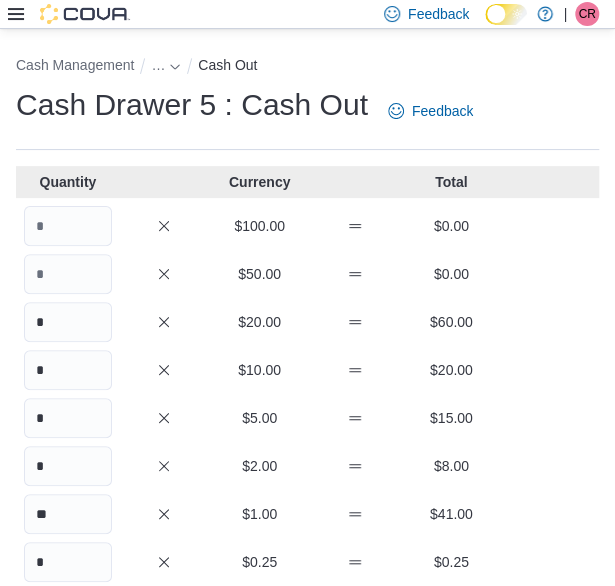scroll, scrollTop: 317, scrollLeft: 0, axis: vertical 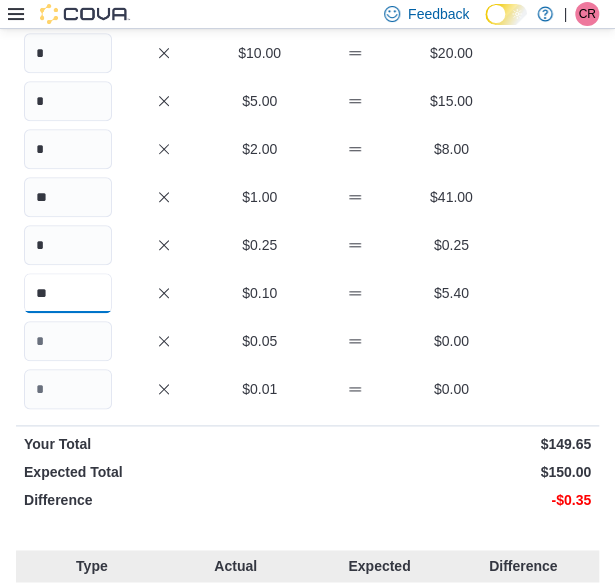type on "**" 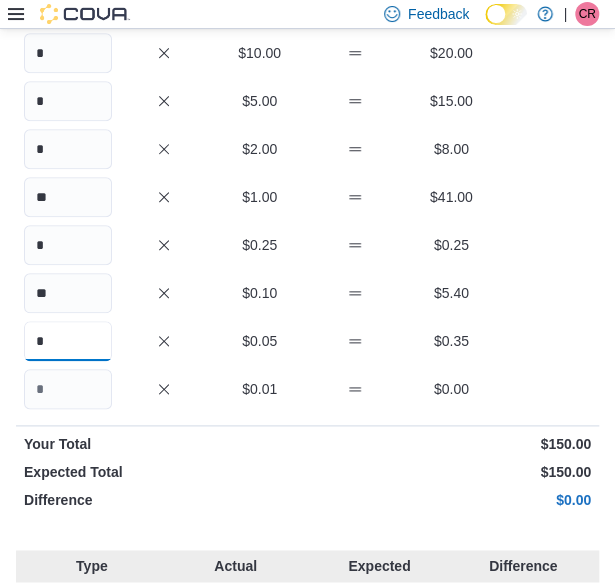 type on "*" 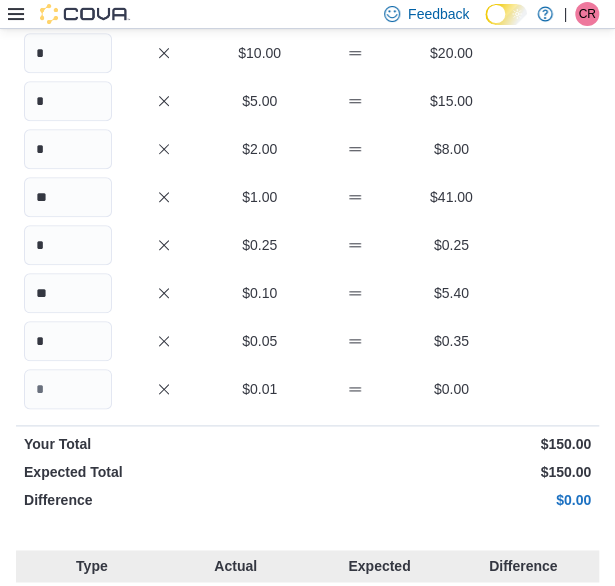 click on "* $0.05 $0.35" at bounding box center [307, 341] 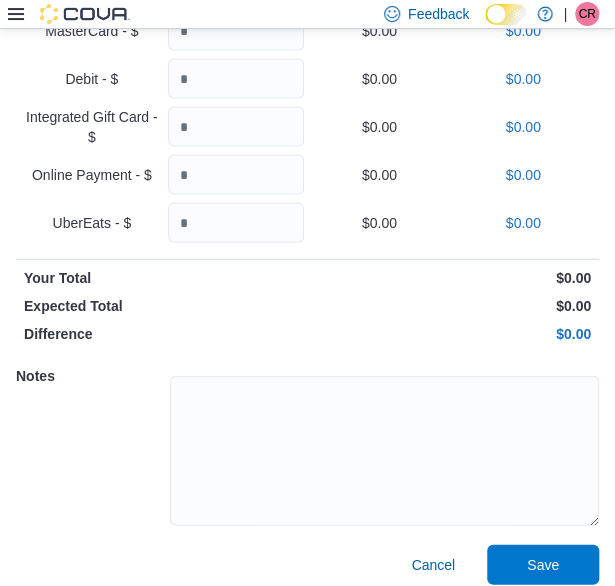 scroll, scrollTop: 959, scrollLeft: 0, axis: vertical 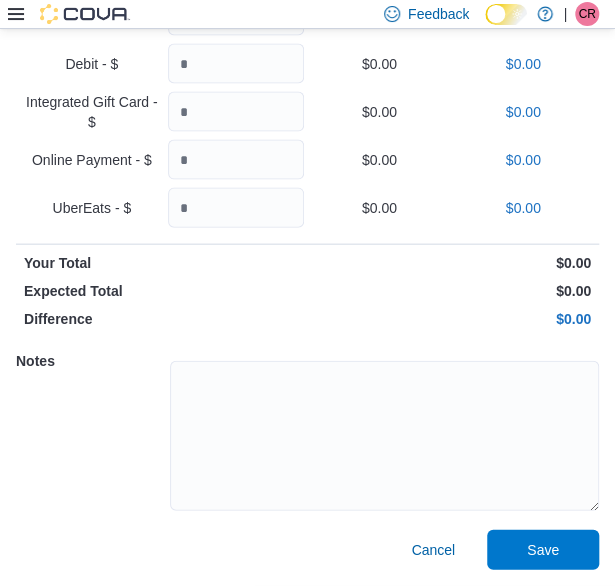 click at bounding box center [384, 433] 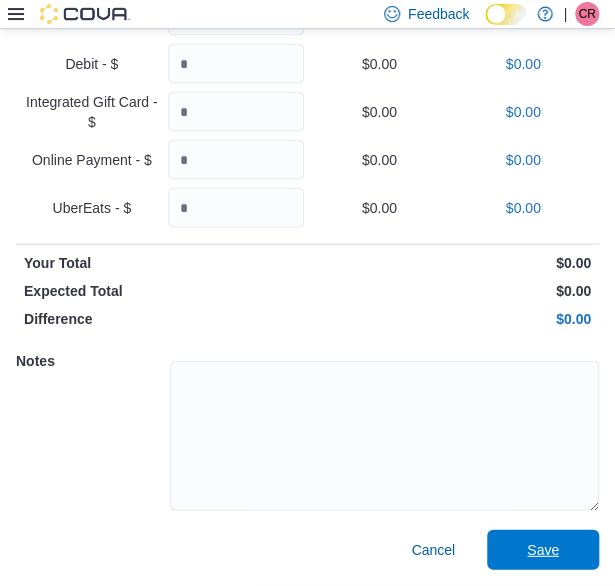 click on "Cancel Save" at bounding box center (307, 550) 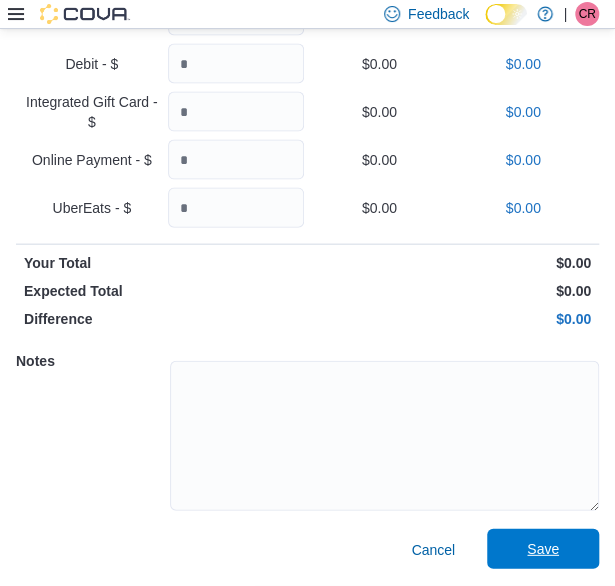 click on "Save" at bounding box center (543, 549) 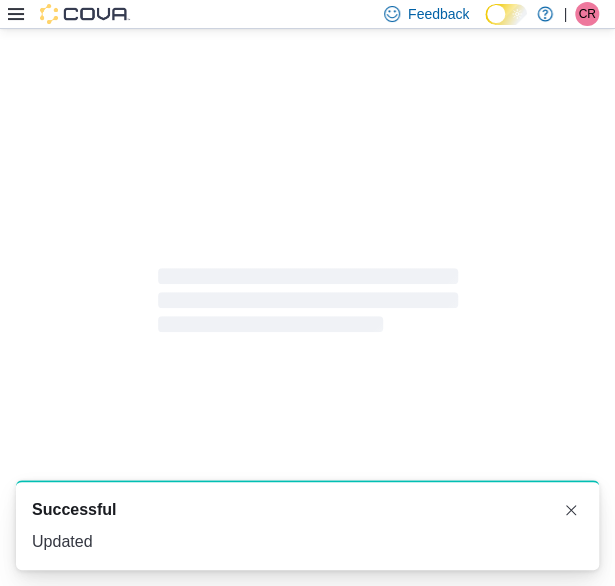 scroll, scrollTop: 8, scrollLeft: 0, axis: vertical 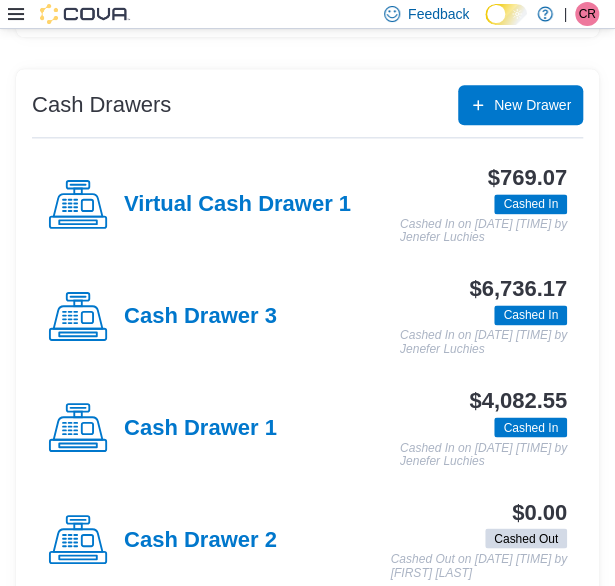 click on "Cash Drawer 1" at bounding box center (200, 428) 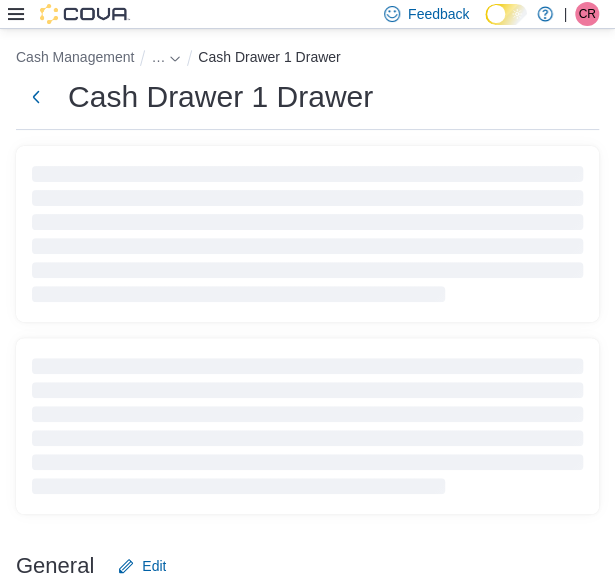 scroll, scrollTop: 508, scrollLeft: 0, axis: vertical 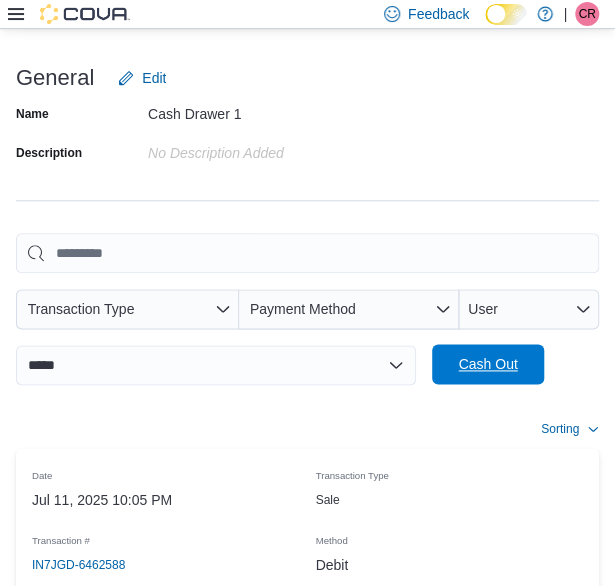 click on "Cash Out" at bounding box center [487, 364] 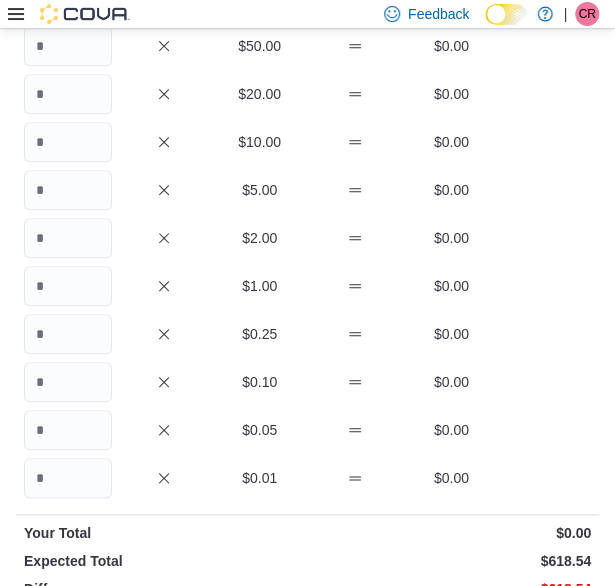 scroll, scrollTop: 0, scrollLeft: 0, axis: both 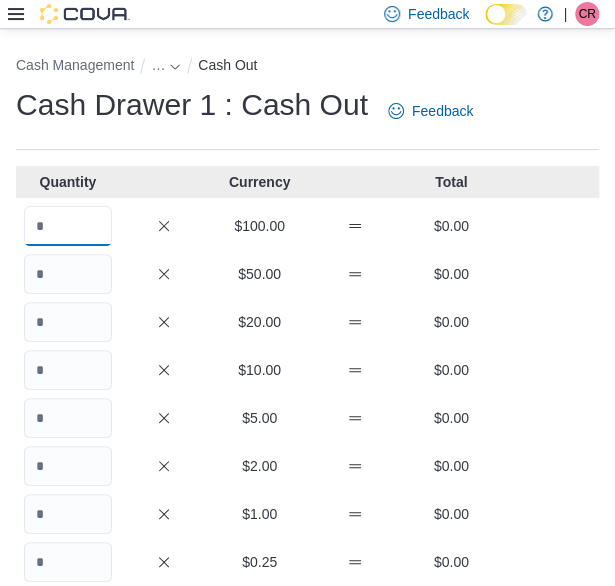 click at bounding box center [68, 226] 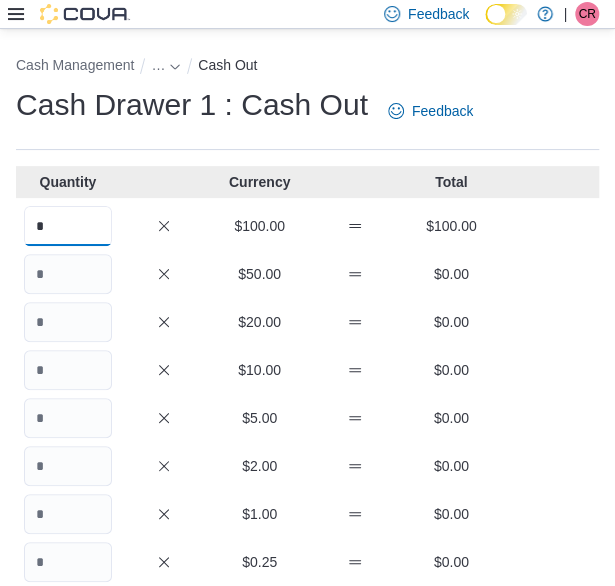 type on "*" 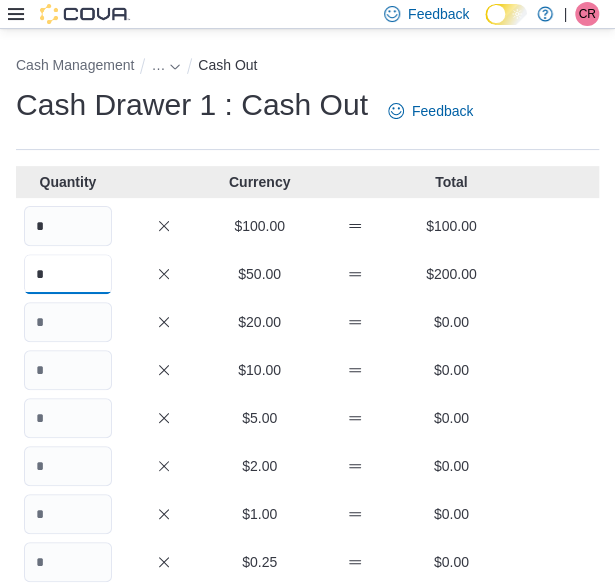 type on "*" 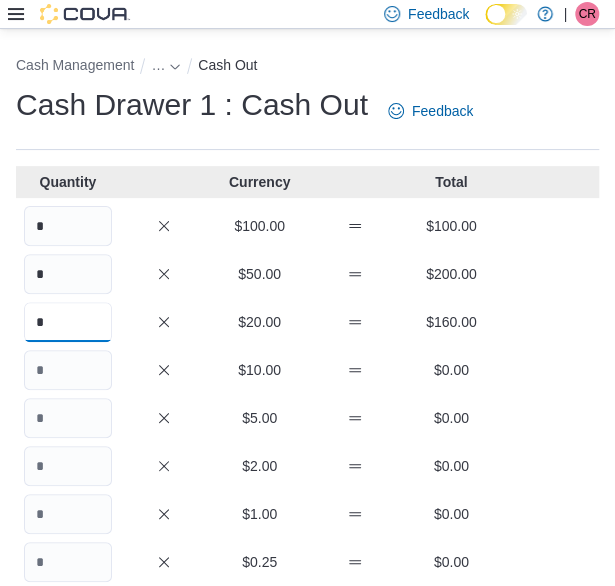 type on "*" 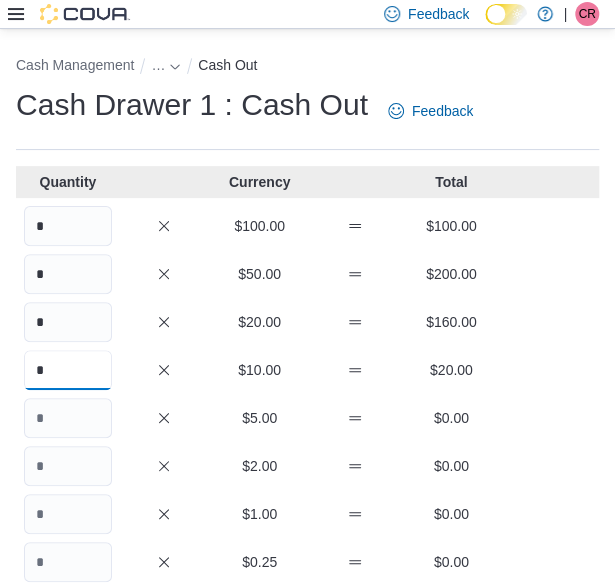 type on "*" 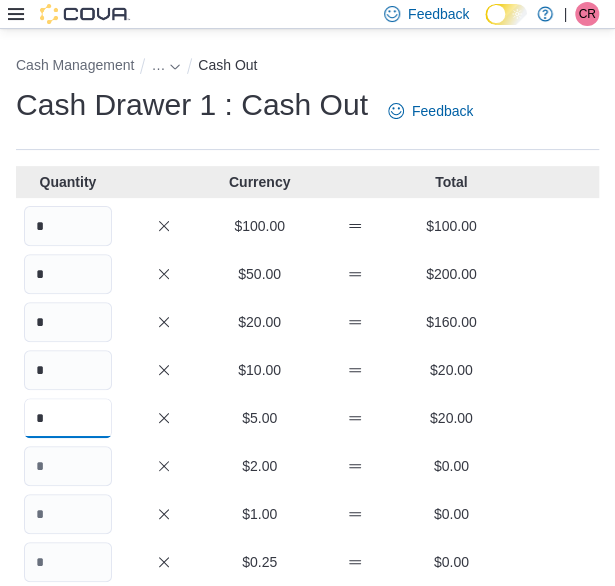 type on "*" 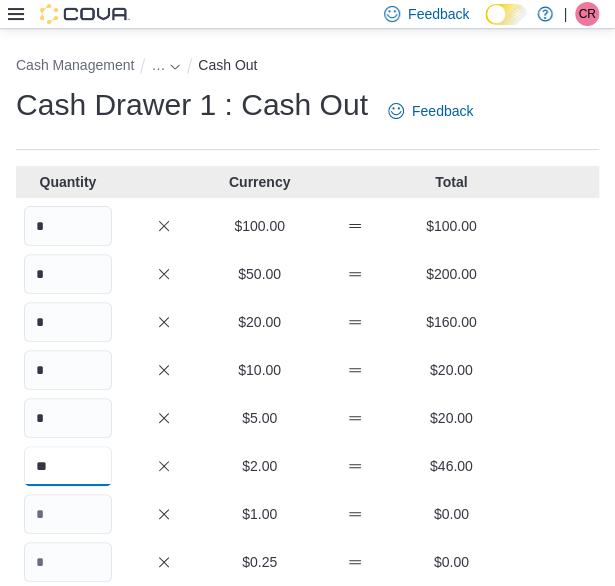 type on "**" 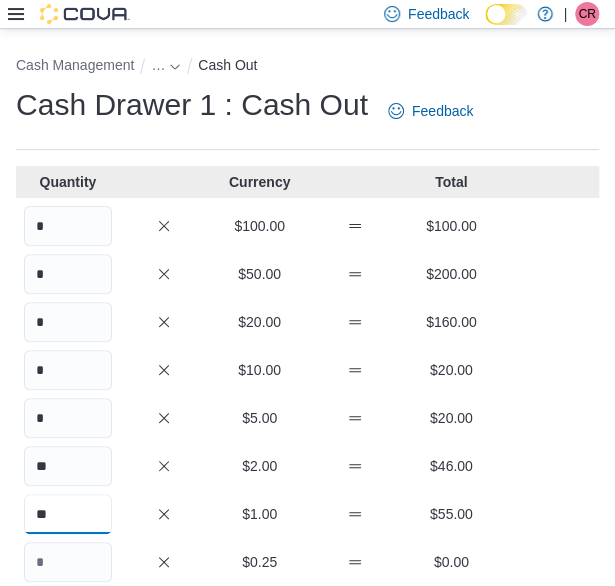type on "**" 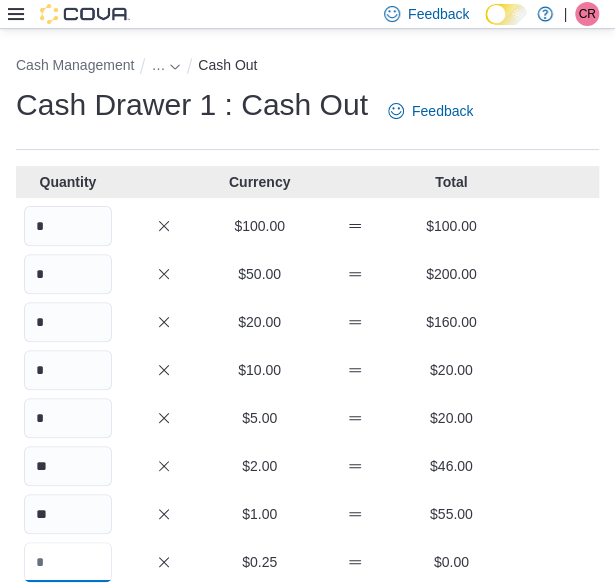 click at bounding box center [68, 562] 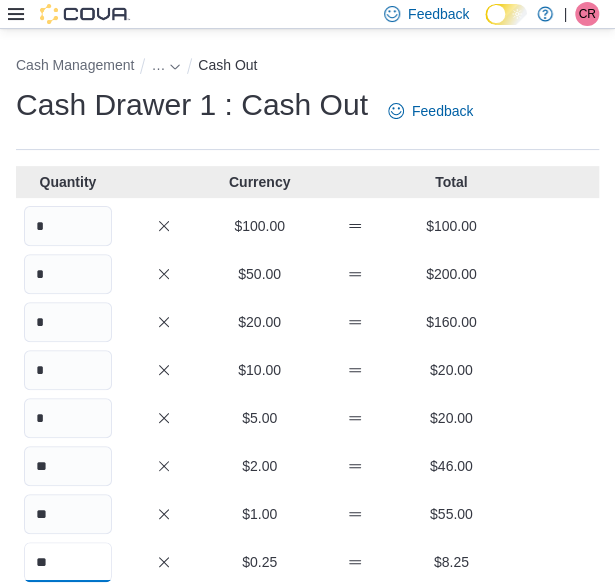 type on "**" 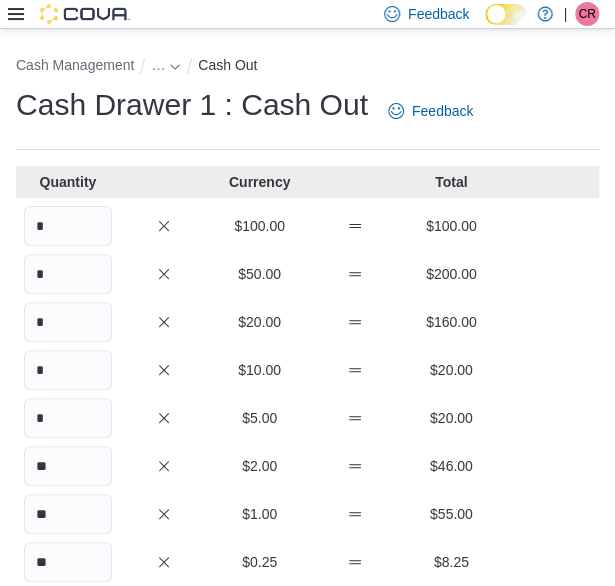 scroll, scrollTop: 317, scrollLeft: 0, axis: vertical 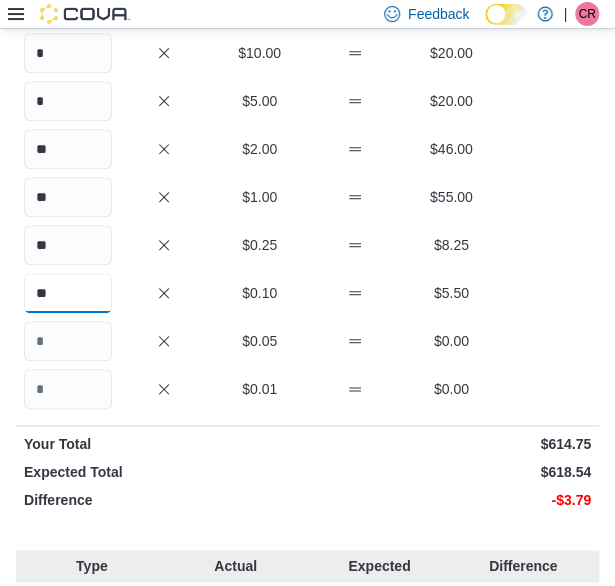 type on "**" 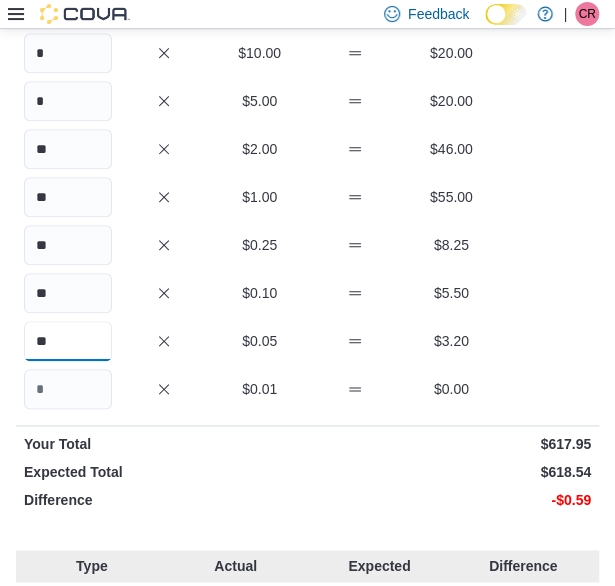 type on "**" 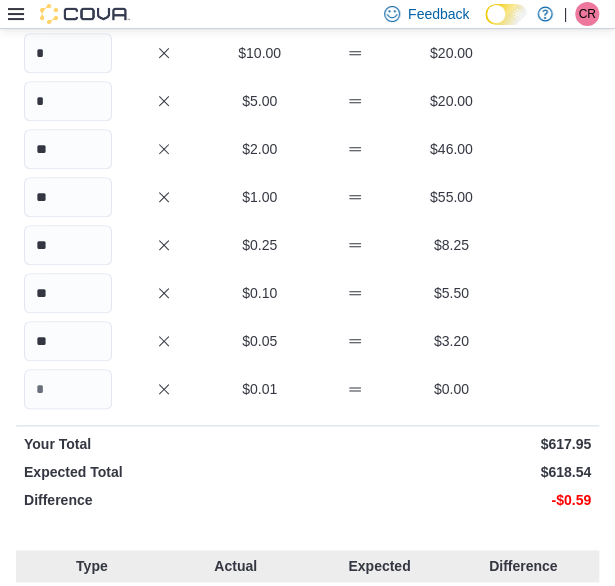 click on "Quantity Currency Total * $100.00 $100.00 * $50.00 $200.00 * $20.00 $160.00 * $10.00 $20.00 * $5.00 $20.00 ** $2.00 $46.00 ** $1.00 $55.00 ** $0.25 $8.25 ** $0.10 $5.50 ** $0.05 $3.20 $0.01 $0.00 Your Total $617.95 Expected Total $618.54 Difference -$0.59" at bounding box center [307, 183] 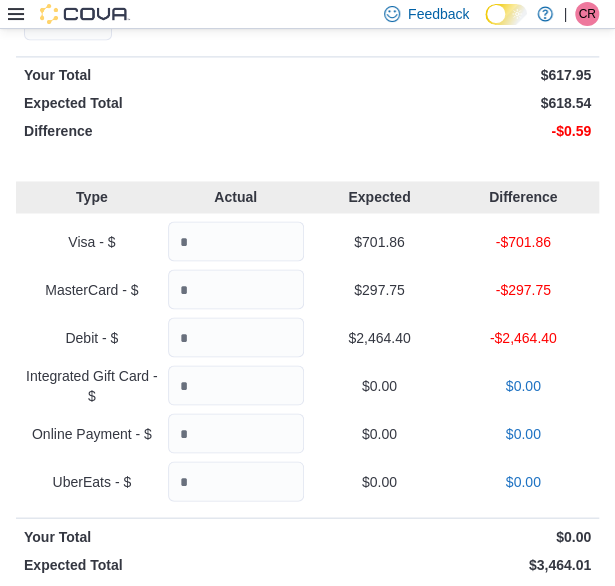 scroll, scrollTop: 717, scrollLeft: 0, axis: vertical 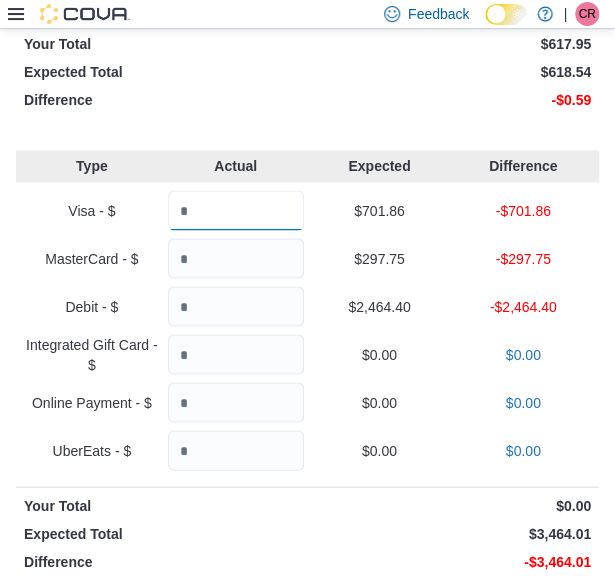 click at bounding box center [236, 210] 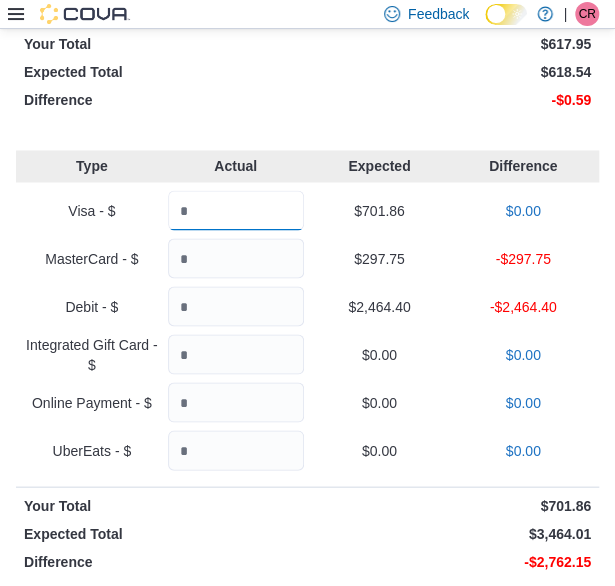 type on "******" 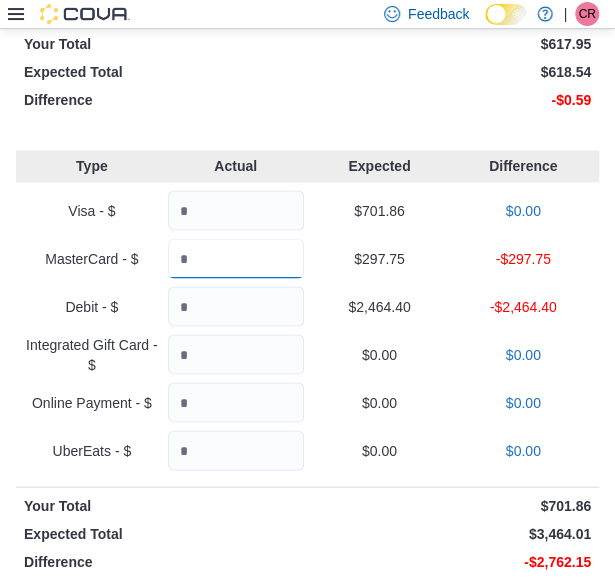 click at bounding box center (236, 258) 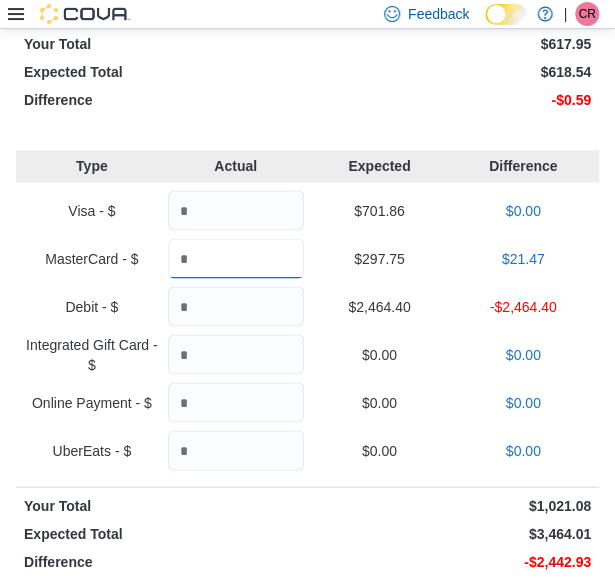 type on "******" 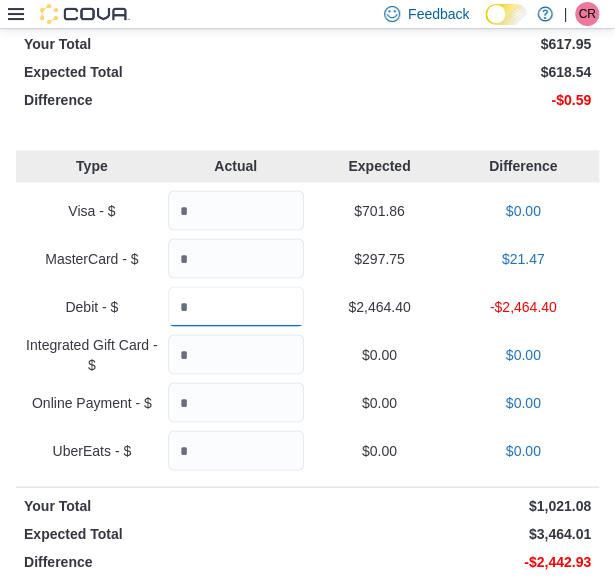 click at bounding box center [236, 306] 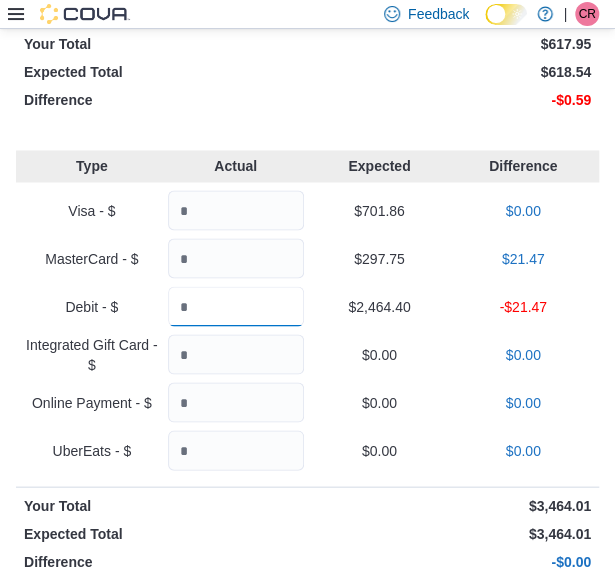 type on "*******" 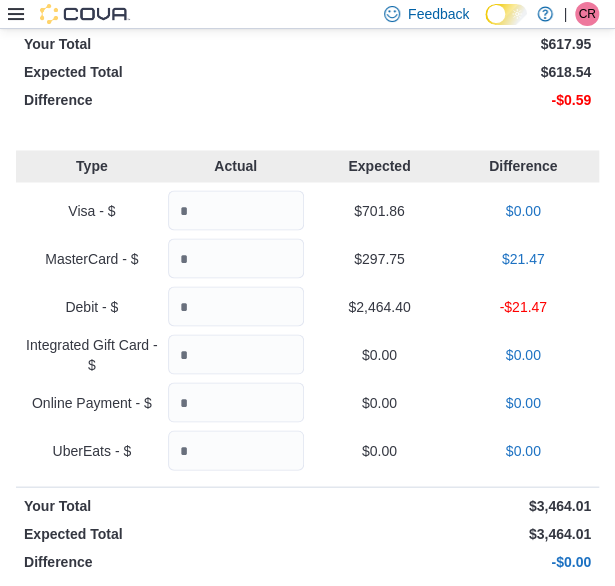click on "Integrated Gift Card - $ $0.00 $0.00" at bounding box center (307, 354) 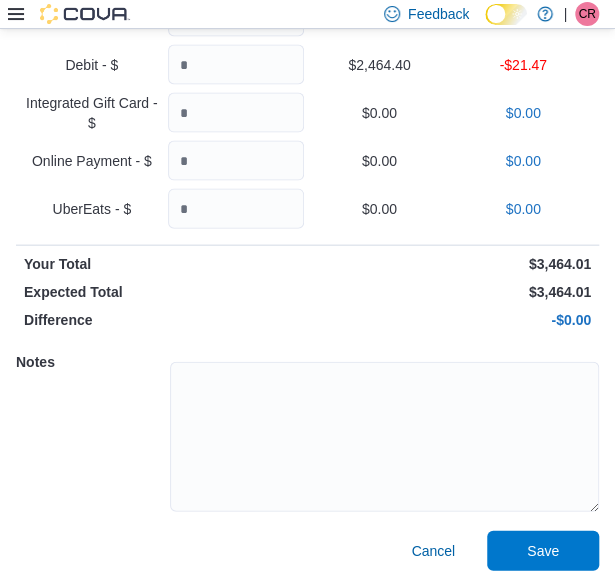 scroll, scrollTop: 959, scrollLeft: 0, axis: vertical 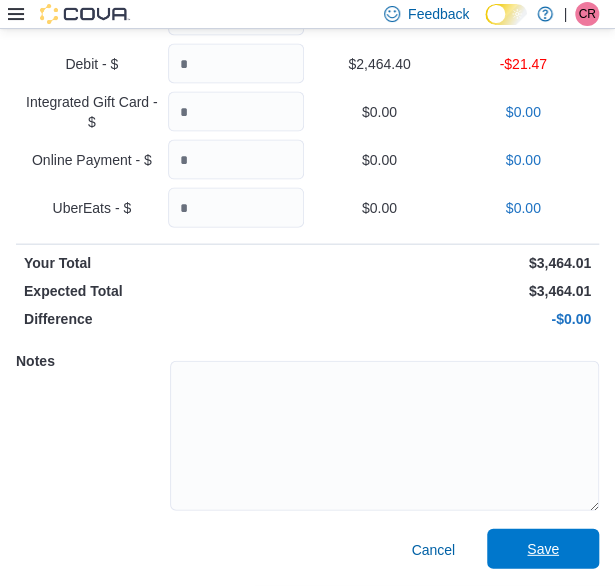 click on "Save" at bounding box center [543, 549] 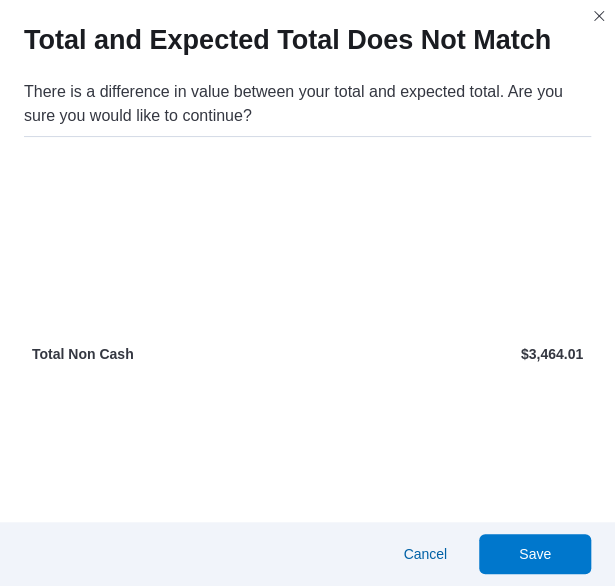 click on "Cancel Save" at bounding box center (307, 554) 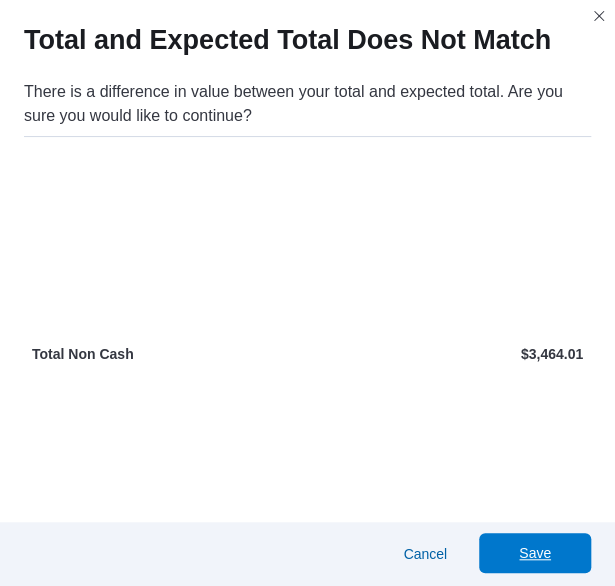 click on "Save" at bounding box center [535, 553] 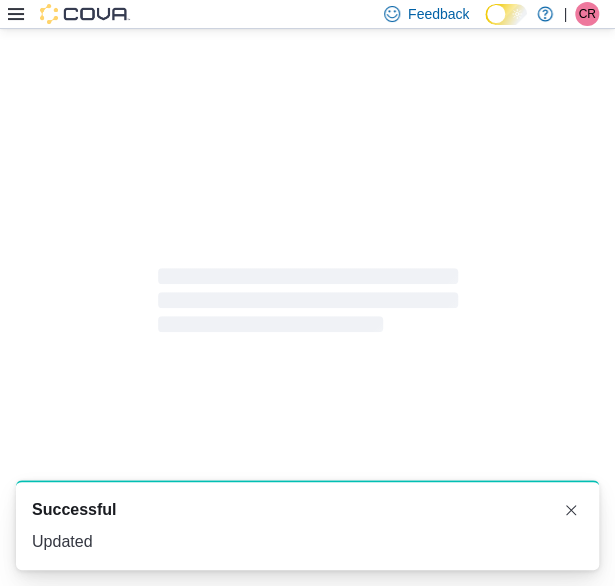 scroll, scrollTop: 8, scrollLeft: 0, axis: vertical 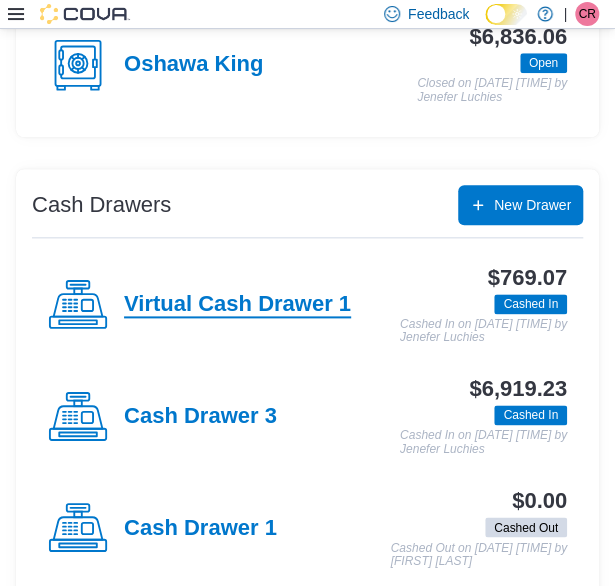 click on "Virtual Cash Drawer 1" at bounding box center (237, 305) 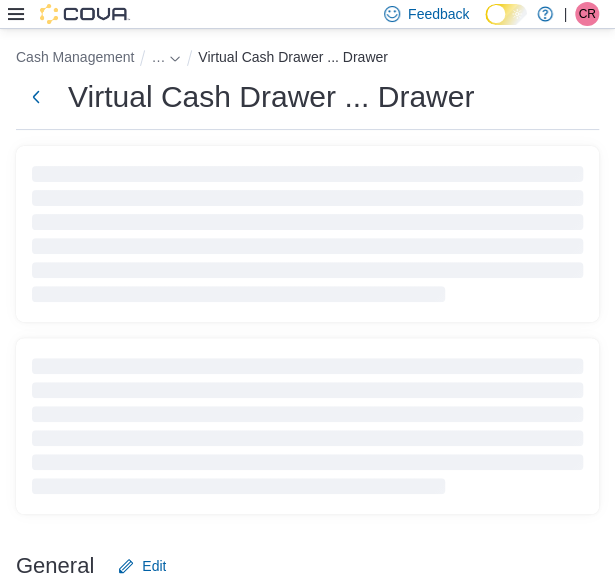 scroll, scrollTop: 408, scrollLeft: 0, axis: vertical 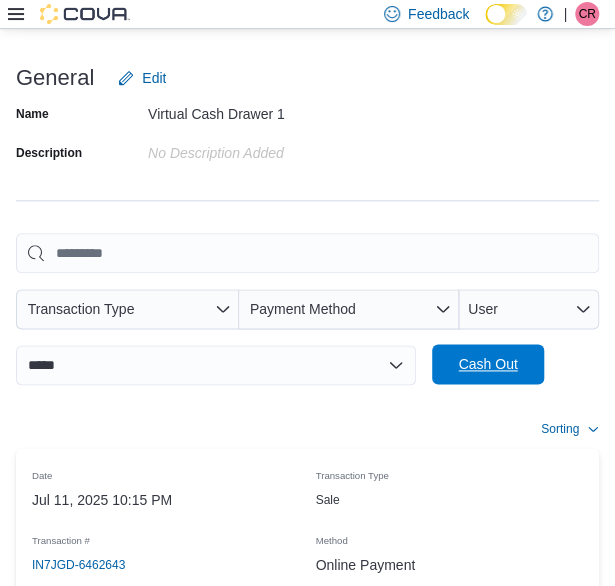 click on "Cash Out" at bounding box center (487, 364) 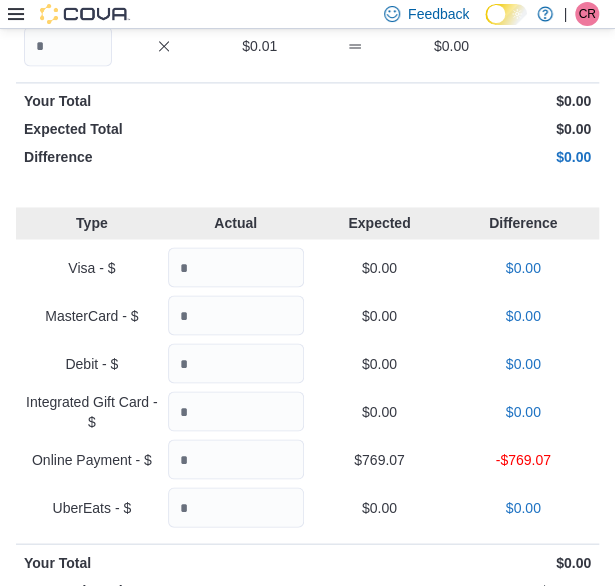 scroll, scrollTop: 787, scrollLeft: 0, axis: vertical 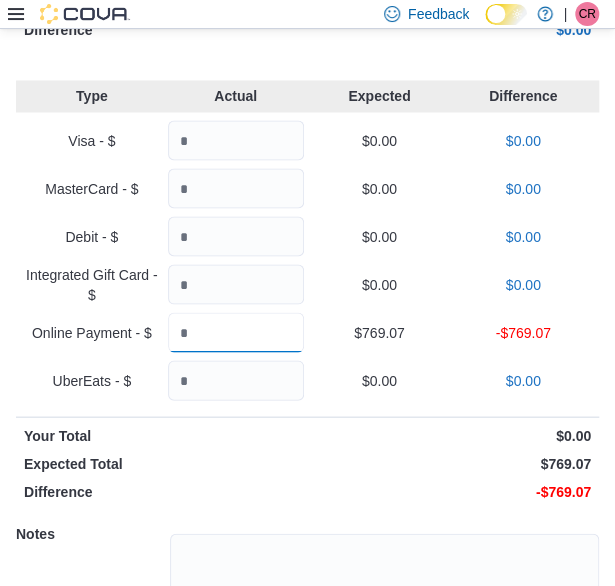 click at bounding box center [236, 332] 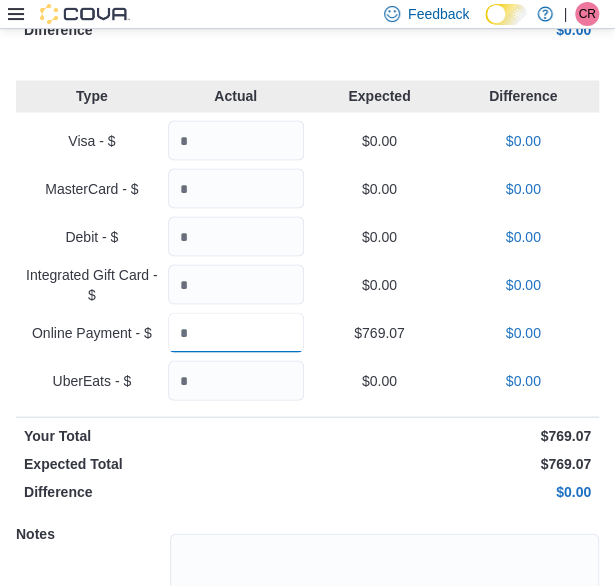 type on "******" 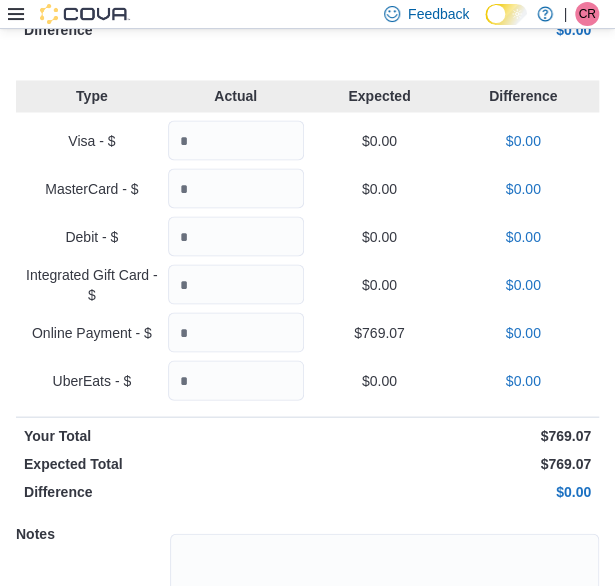 click on "$769.07" at bounding box center (380, 332) 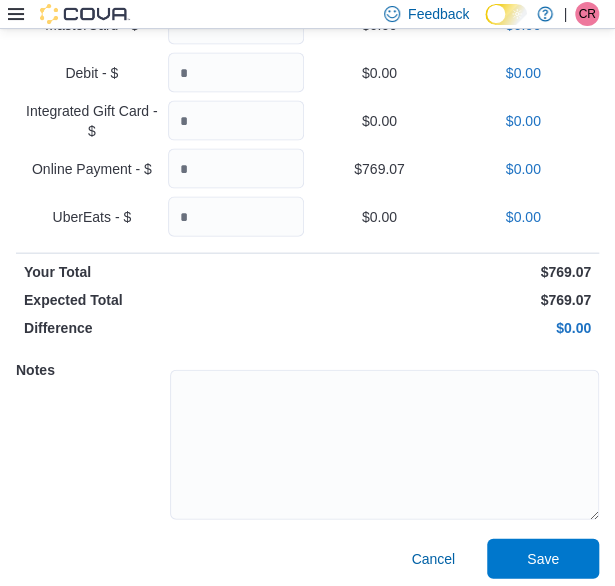 scroll, scrollTop: 959, scrollLeft: 0, axis: vertical 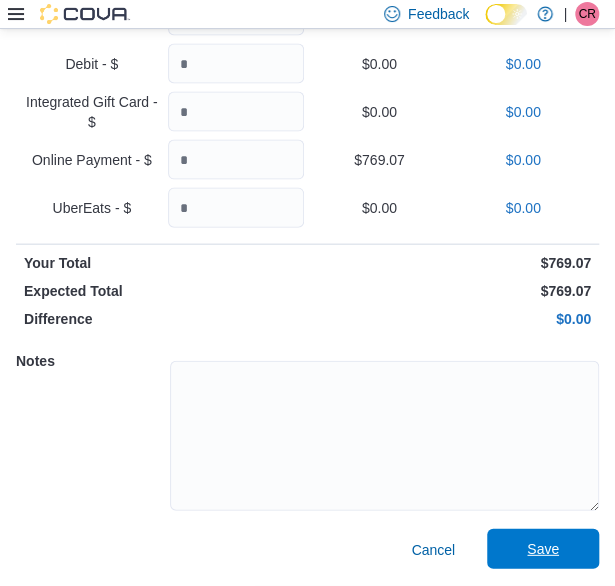 click on "Save" at bounding box center [543, 549] 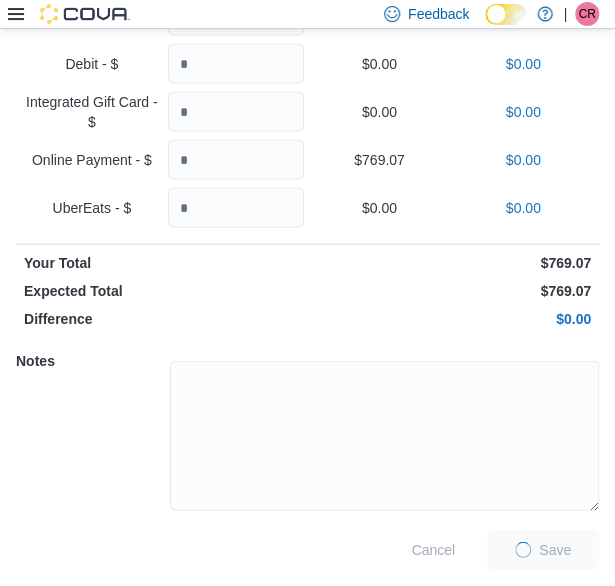 scroll, scrollTop: 8, scrollLeft: 0, axis: vertical 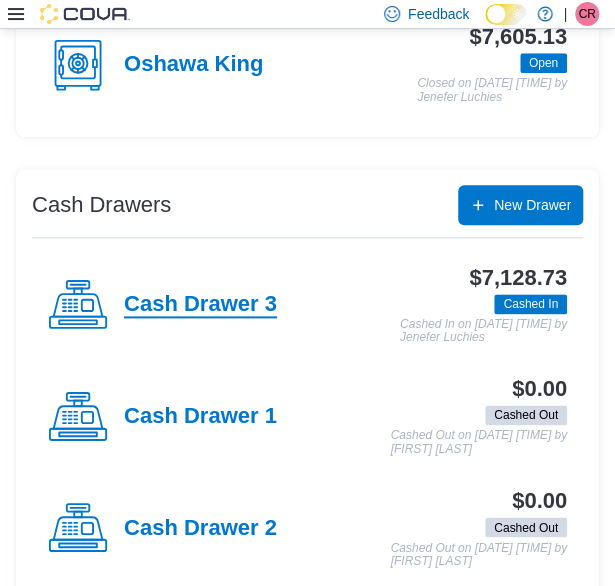 click on "Cash Drawer 3" at bounding box center (200, 305) 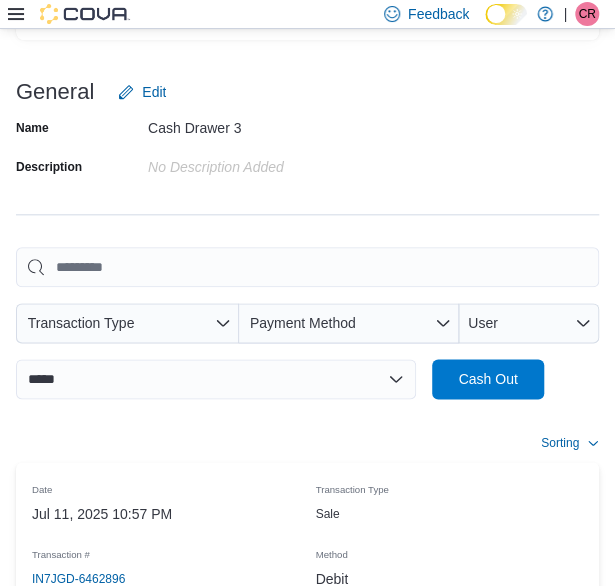 scroll, scrollTop: 408, scrollLeft: 0, axis: vertical 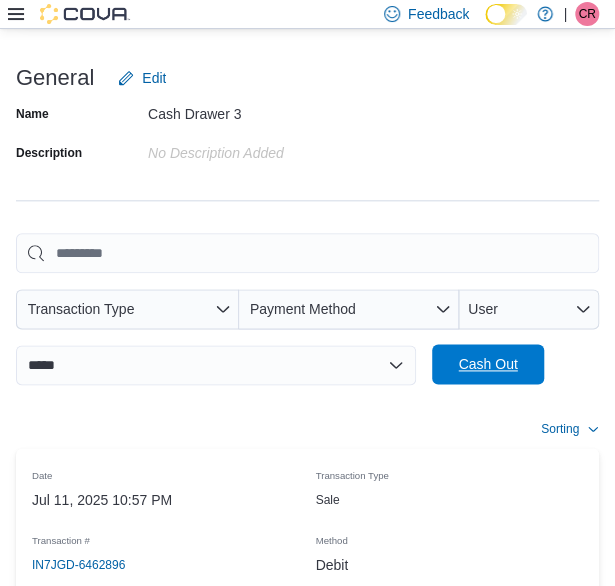 click on "Cash Out" at bounding box center [487, 364] 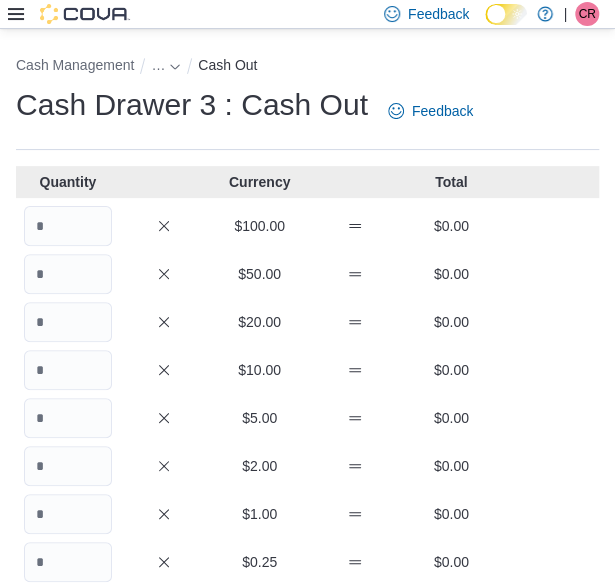 scroll, scrollTop: 0, scrollLeft: 0, axis: both 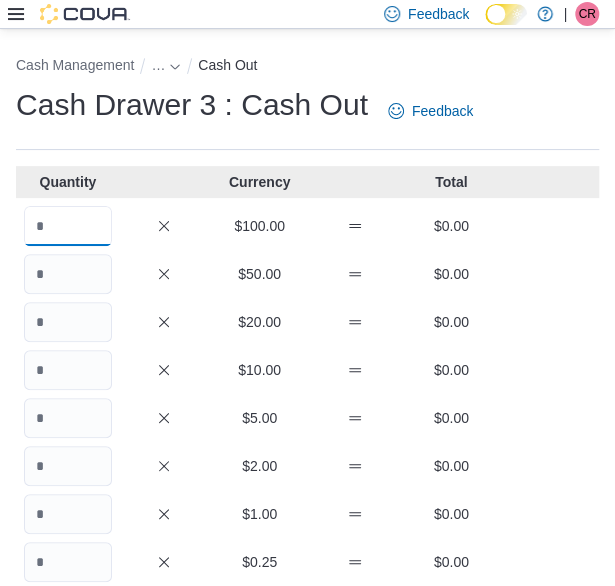 click at bounding box center (68, 226) 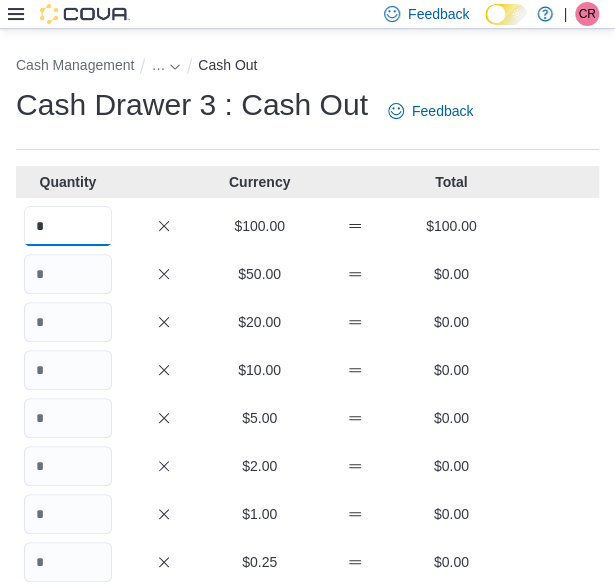 type on "*" 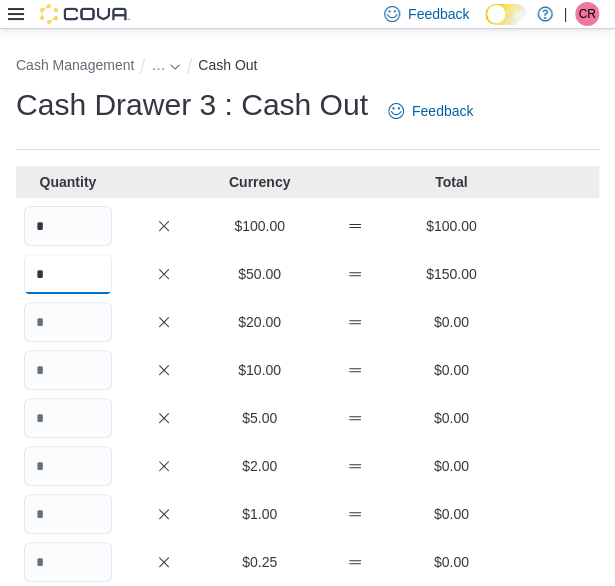 type on "*" 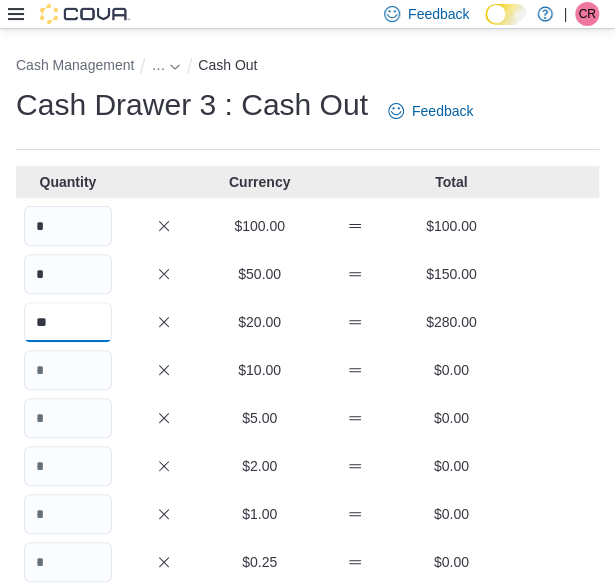 type on "**" 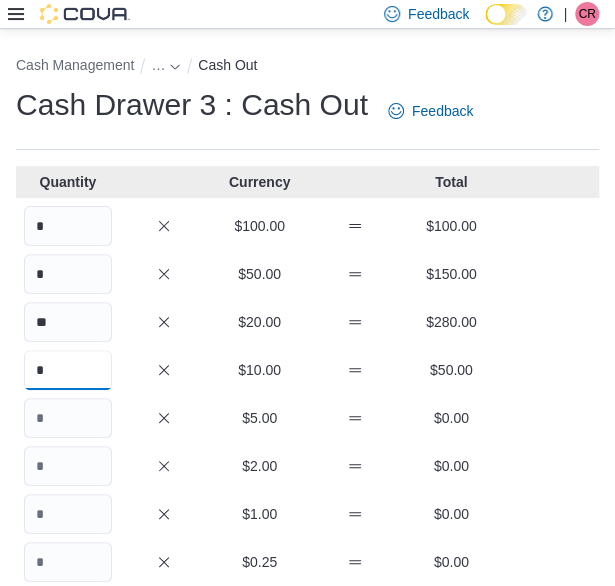 type on "*" 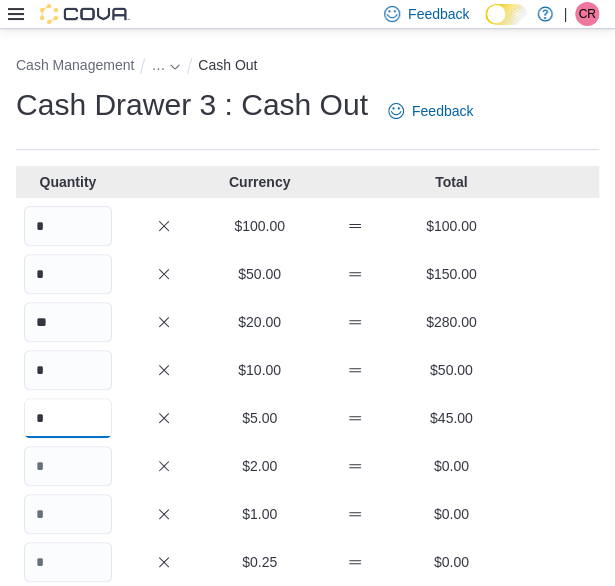 type on "*" 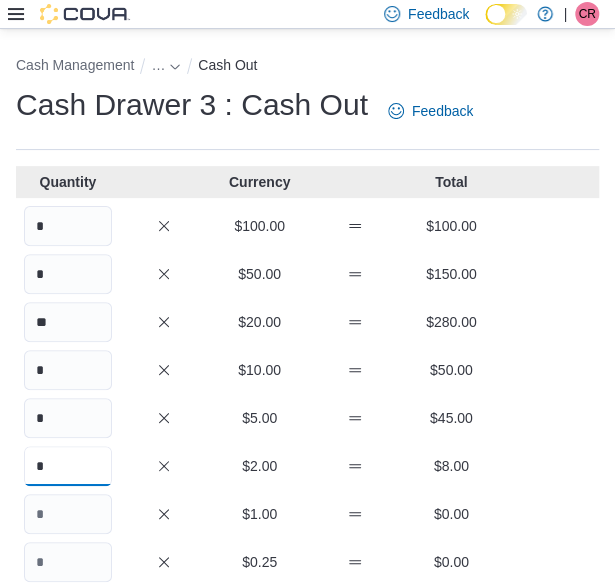 type on "*" 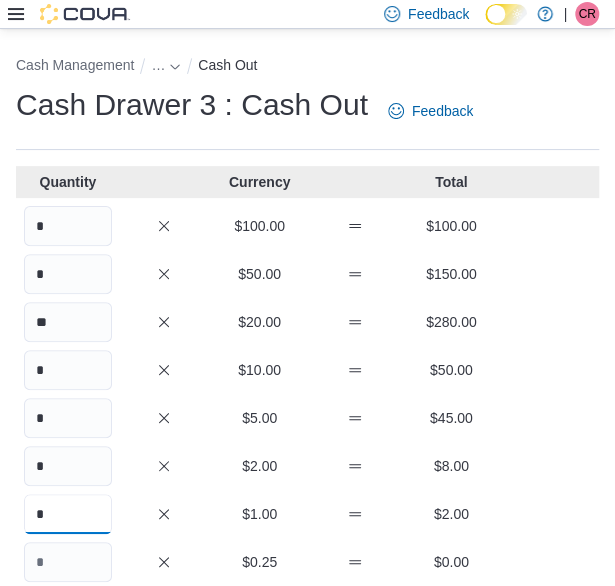 type on "*" 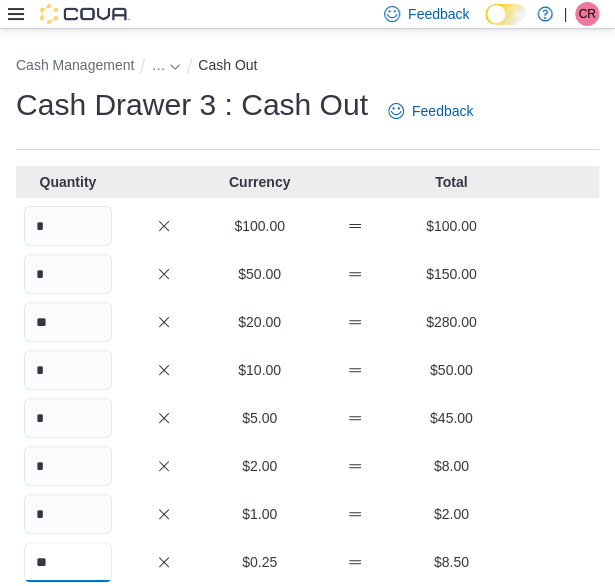 type on "**" 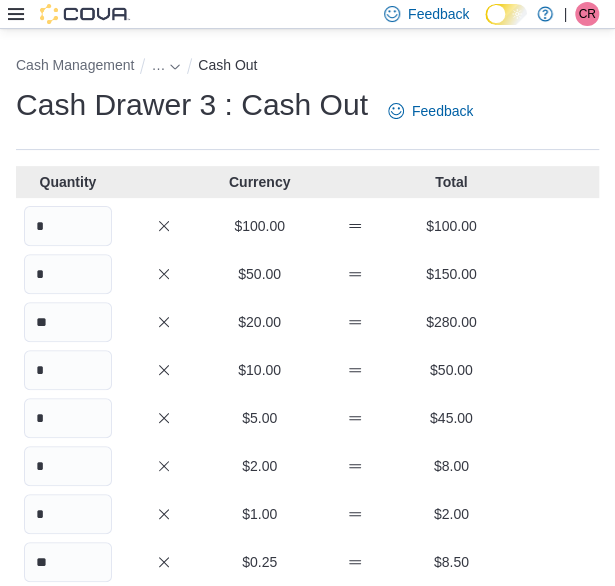 scroll, scrollTop: 317, scrollLeft: 0, axis: vertical 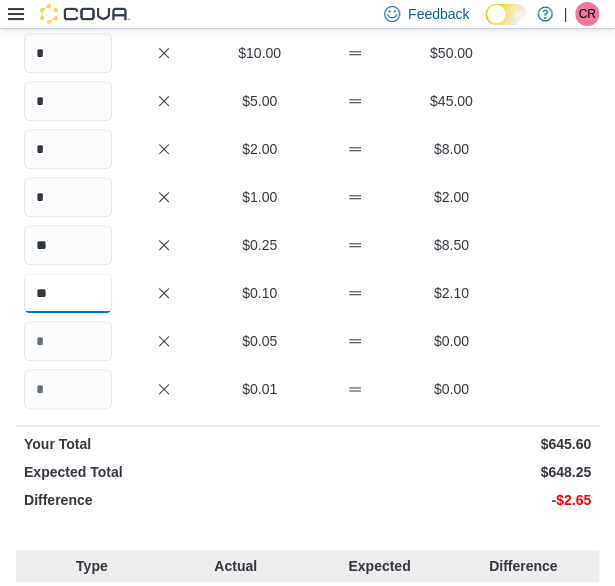 type on "**" 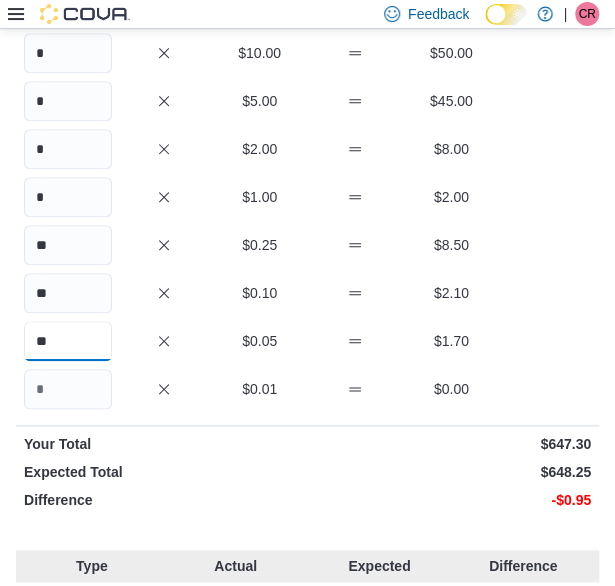 type on "**" 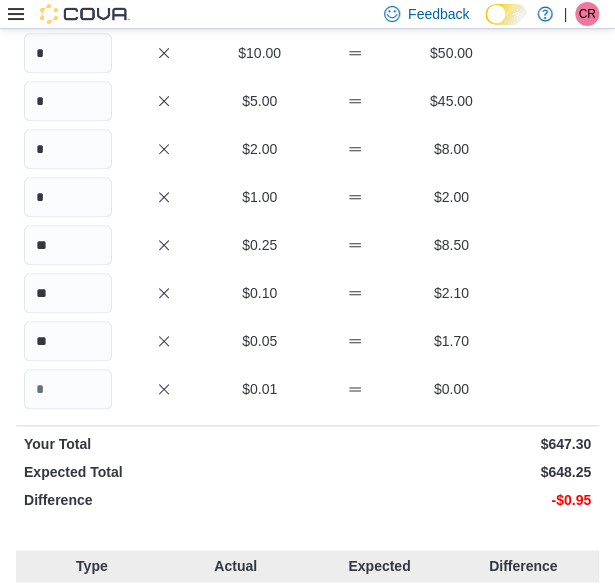 click on "** $0.05 $1.70" at bounding box center [307, 341] 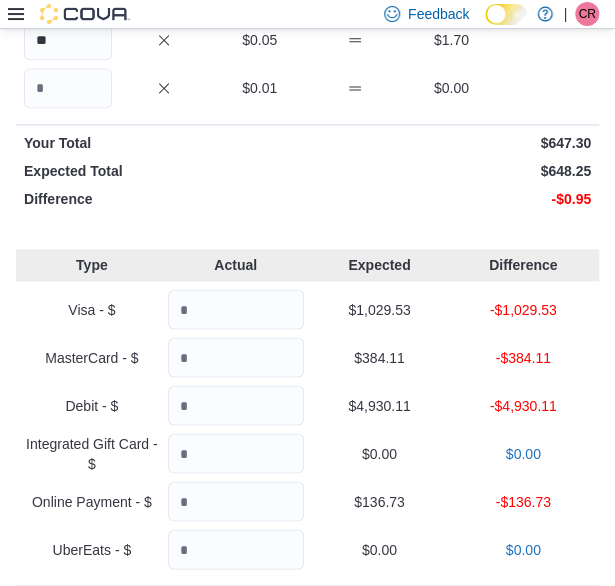 scroll, scrollTop: 717, scrollLeft: 0, axis: vertical 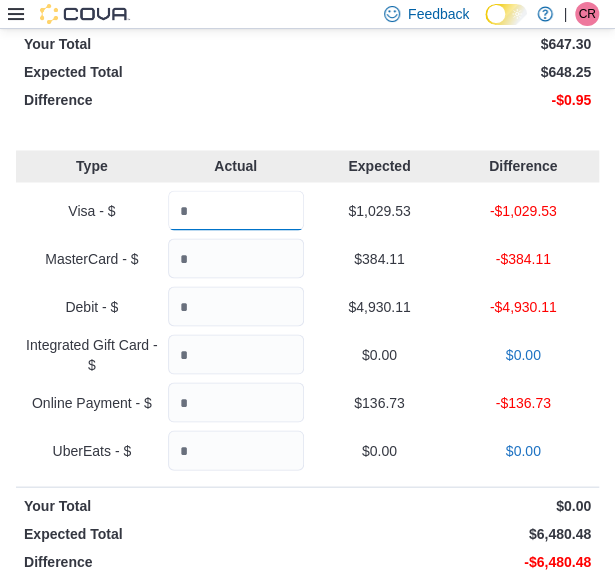 click at bounding box center (236, 210) 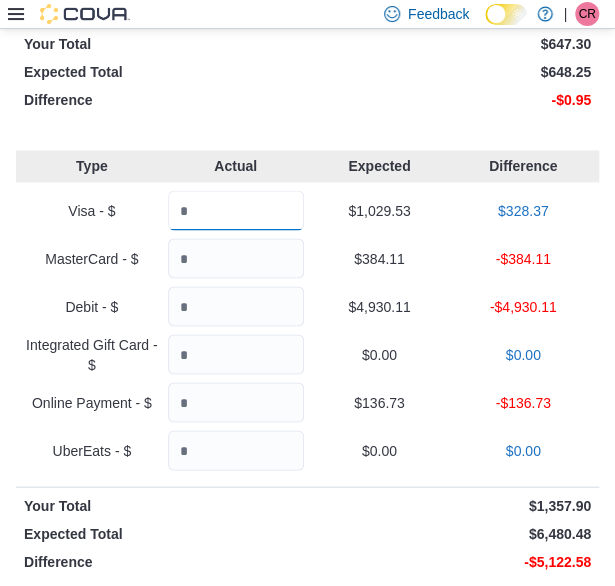 type on "*******" 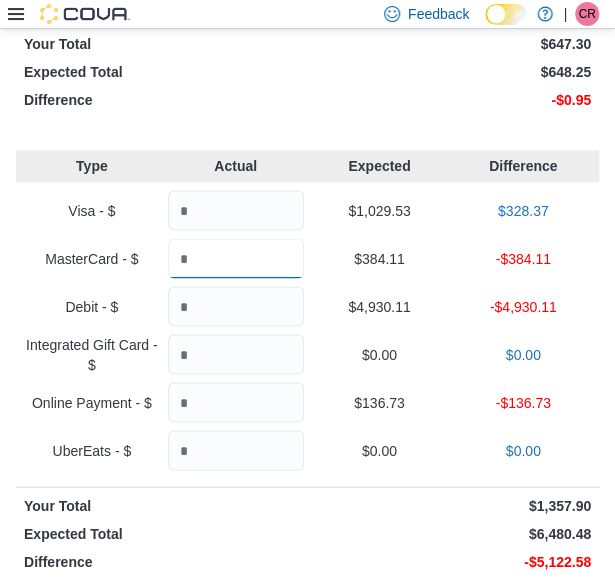 click at bounding box center [236, 258] 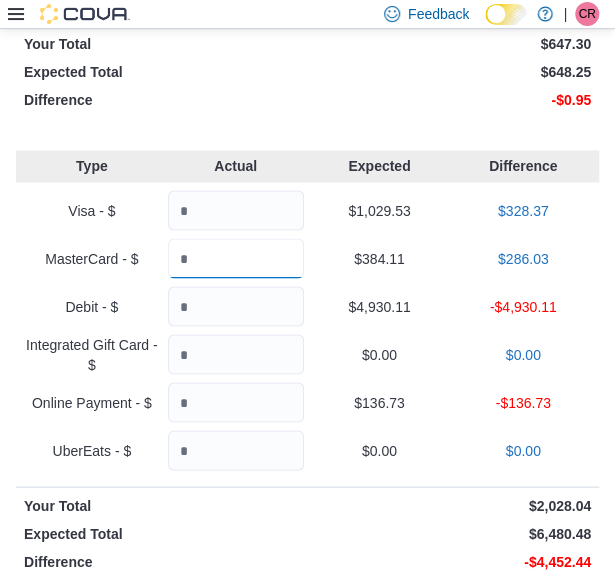 type on "******" 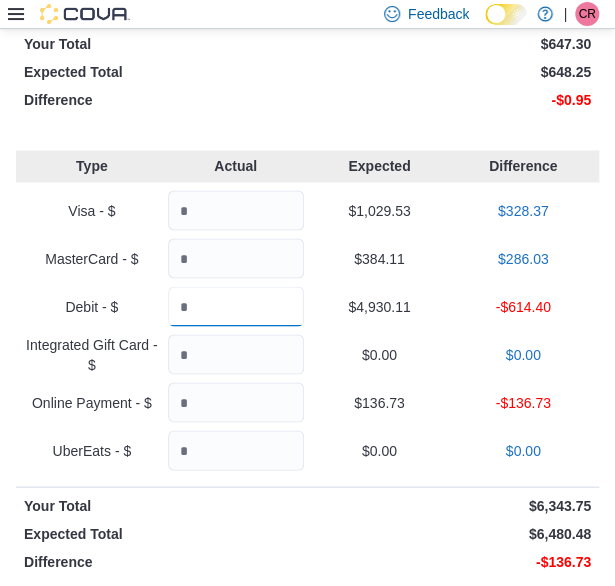 type on "*******" 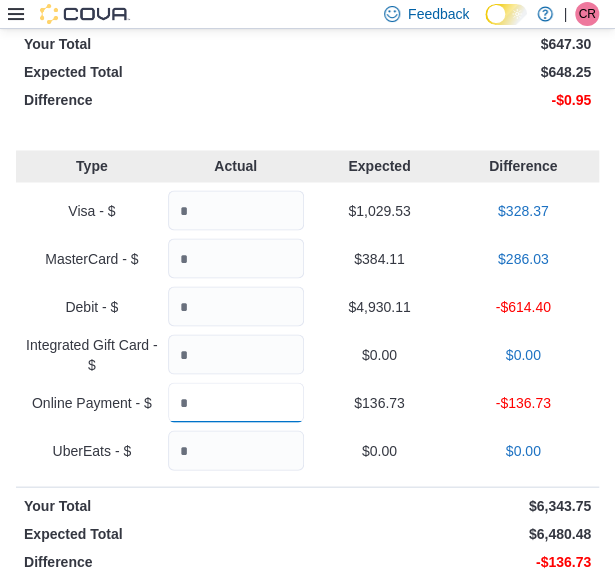 click at bounding box center (236, 402) 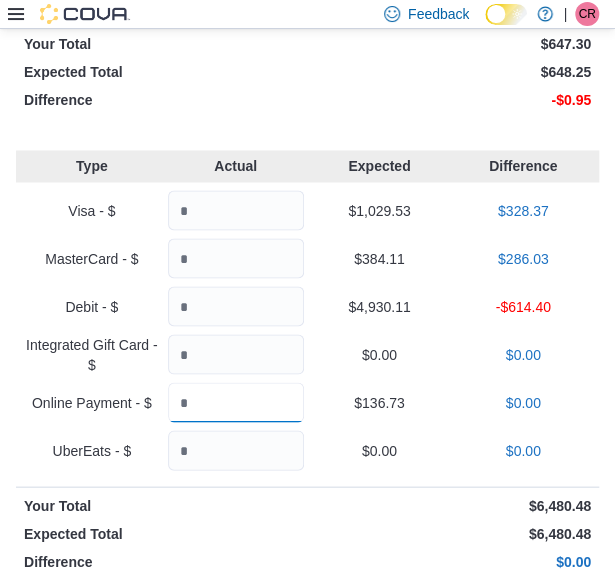 type on "******" 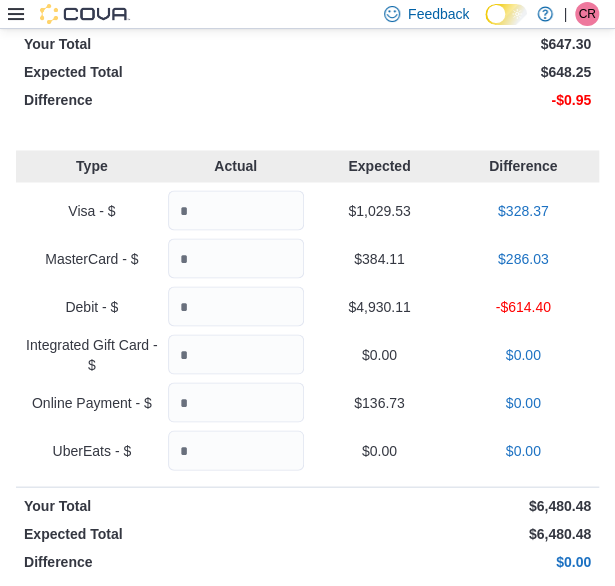 click on "Online Payment - $ ****** $136.73 $0.00" at bounding box center [307, 402] 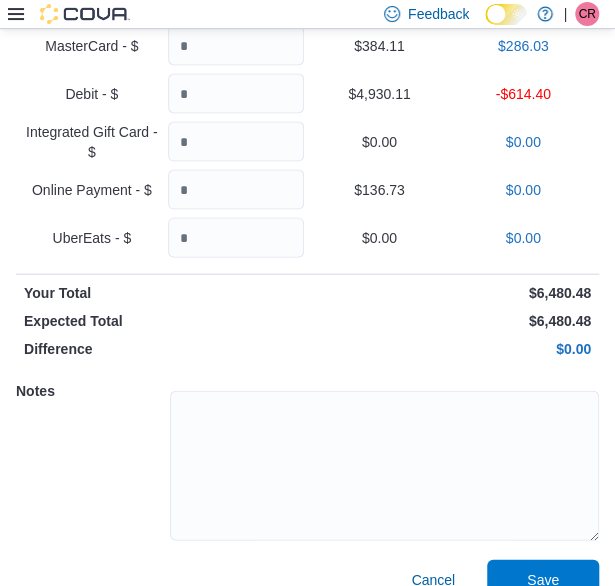 scroll, scrollTop: 959, scrollLeft: 0, axis: vertical 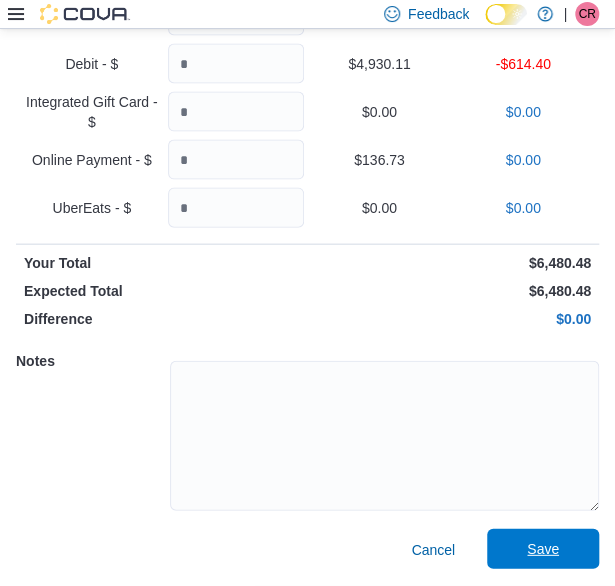 click on "Save" at bounding box center [543, 549] 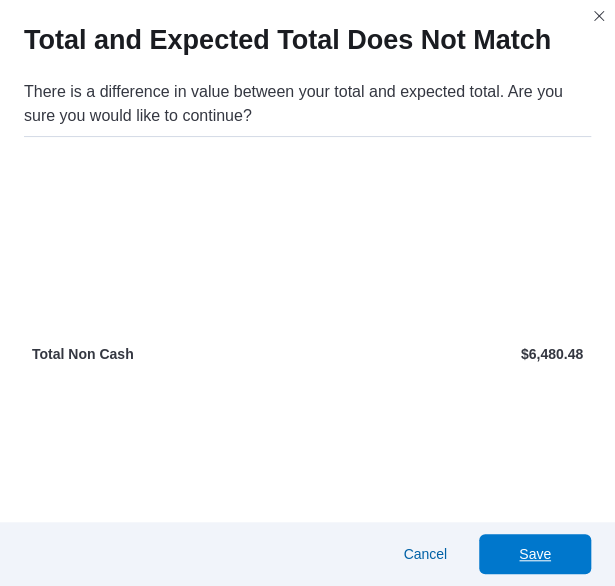 click on "Save" at bounding box center [535, 554] 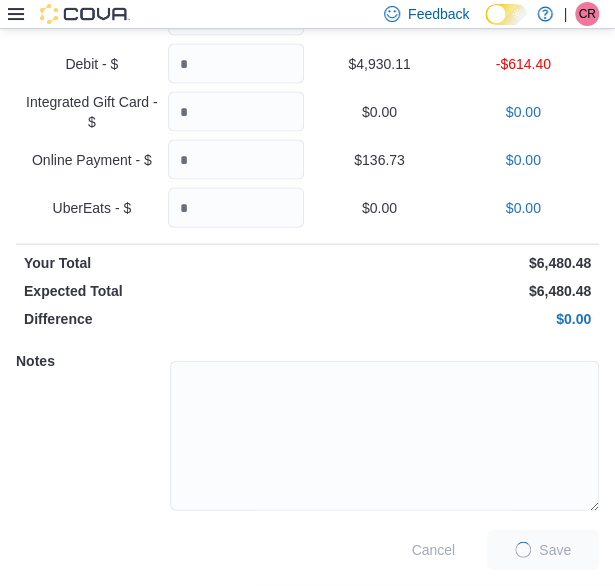 scroll, scrollTop: 8, scrollLeft: 0, axis: vertical 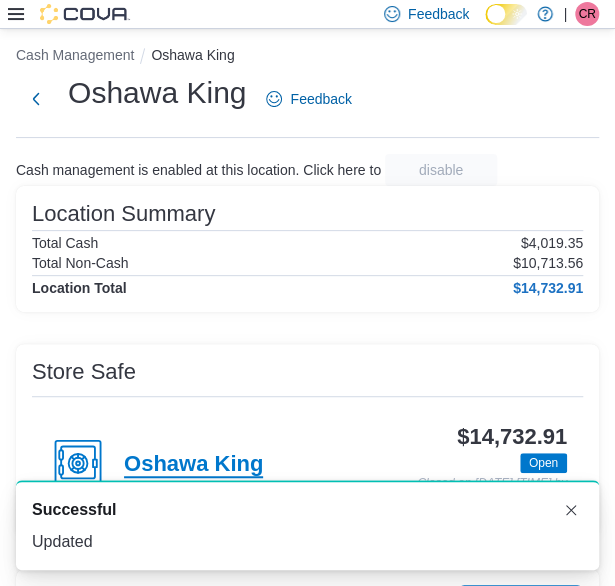 click on "Oshawa King" at bounding box center [193, 465] 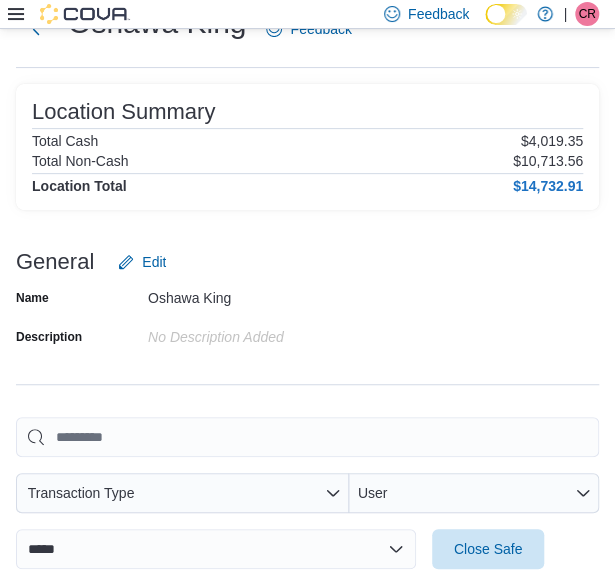 scroll, scrollTop: 108, scrollLeft: 0, axis: vertical 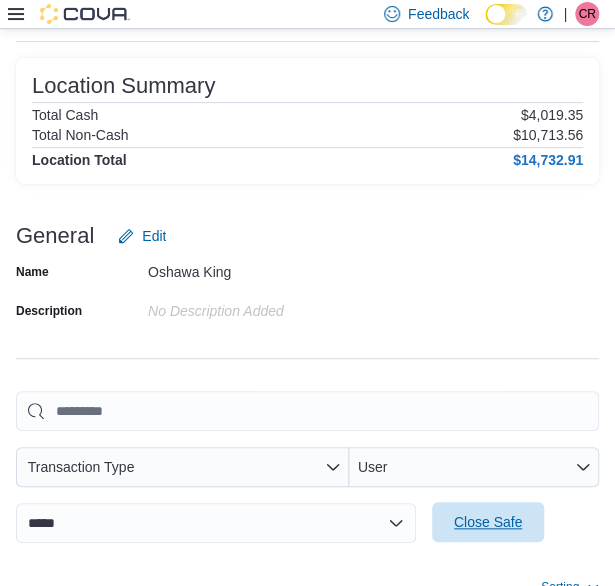 click on "Close Safe" at bounding box center (488, 522) 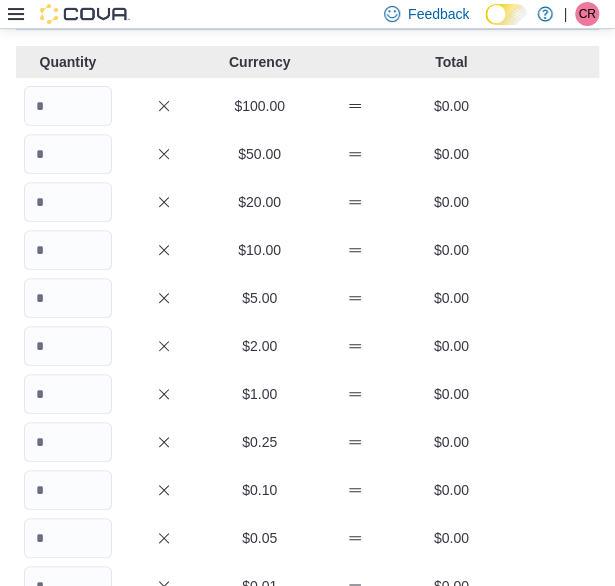scroll, scrollTop: 0, scrollLeft: 0, axis: both 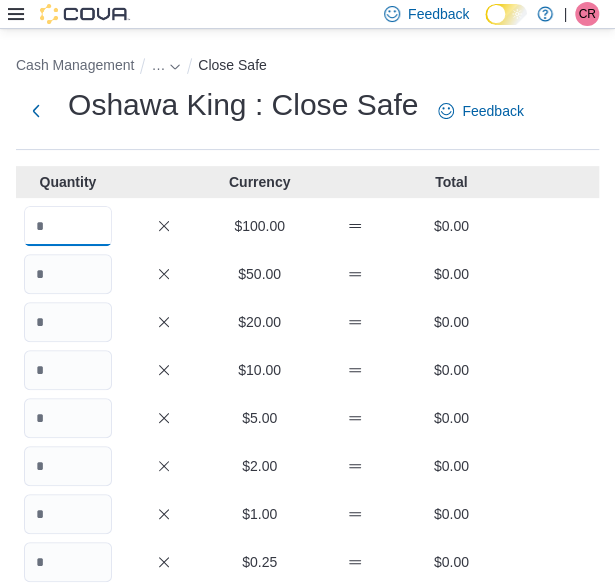 click at bounding box center (68, 226) 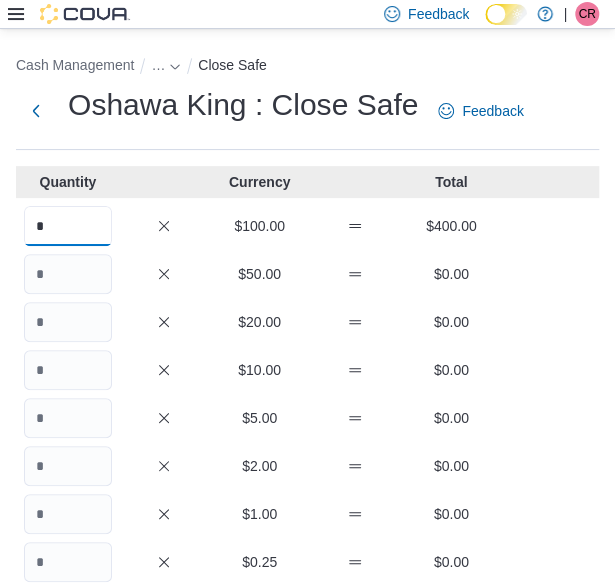 type on "*" 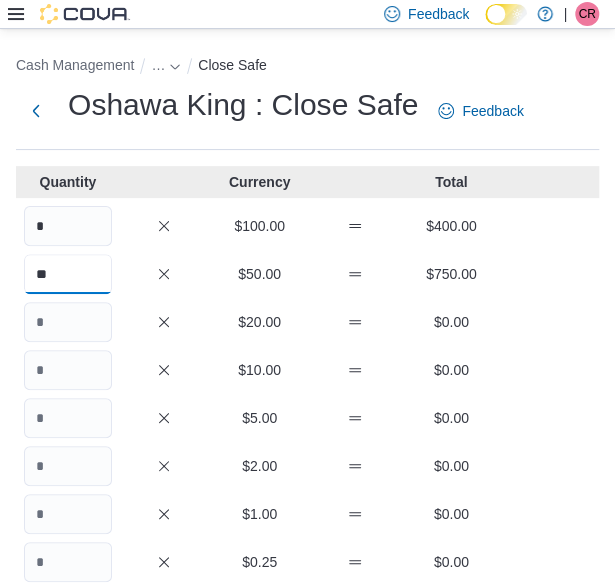 type on "**" 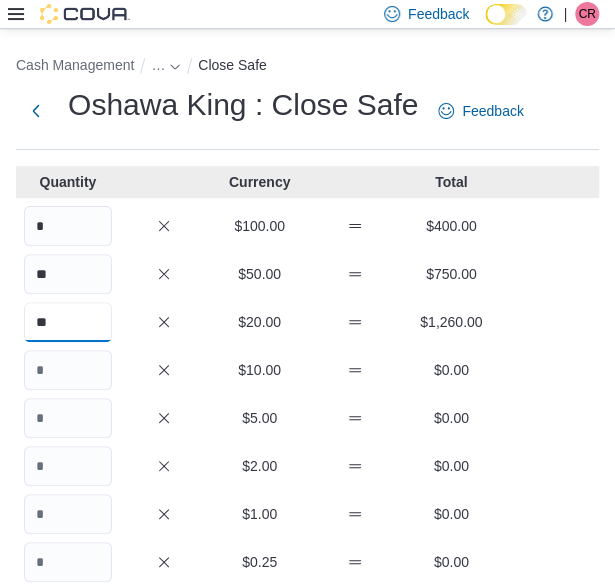 type on "**" 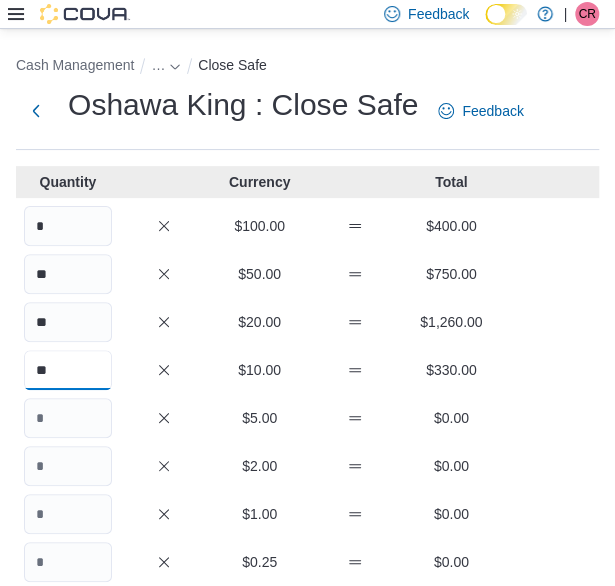 type on "**" 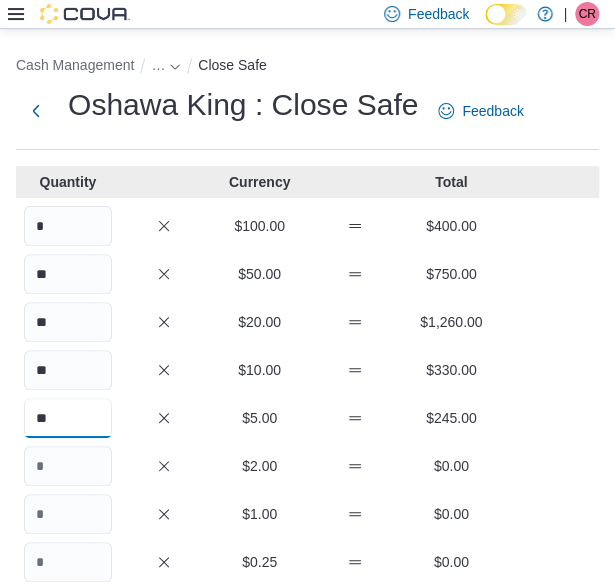 type on "**" 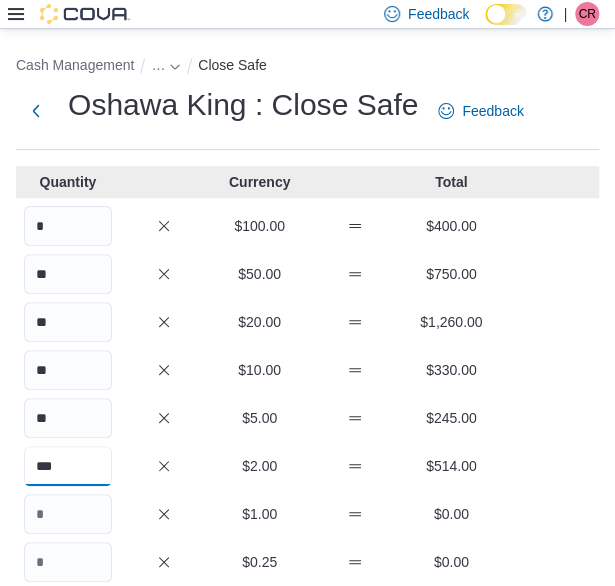type on "***" 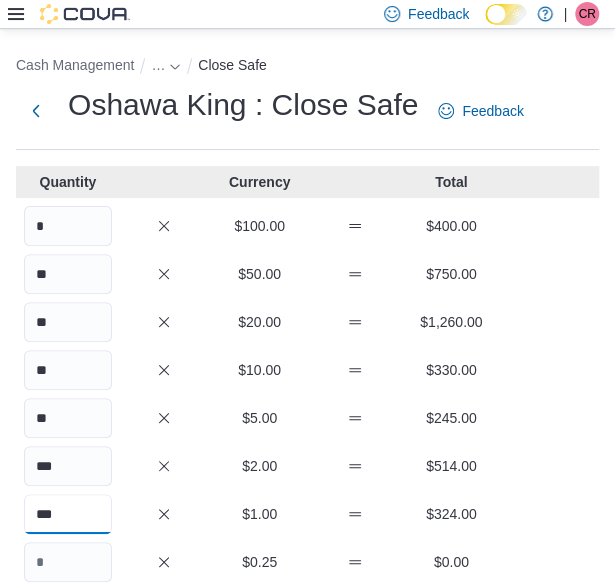 type on "***" 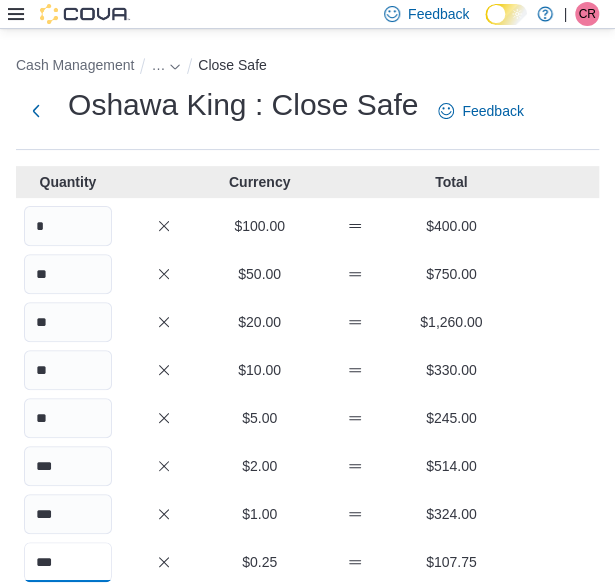 type on "***" 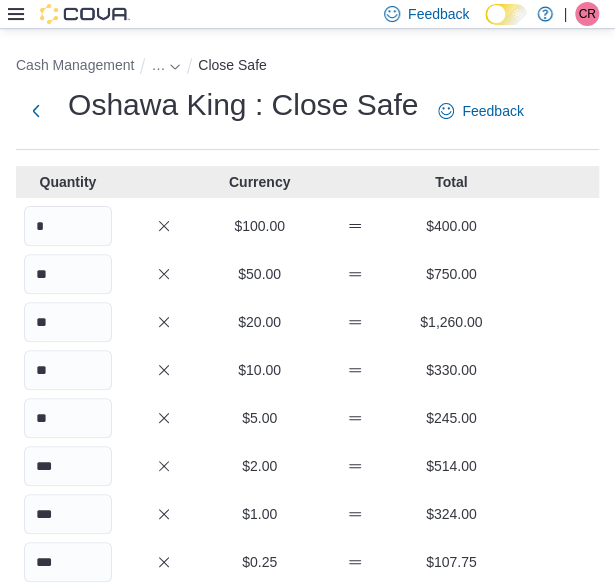 scroll, scrollTop: 317, scrollLeft: 0, axis: vertical 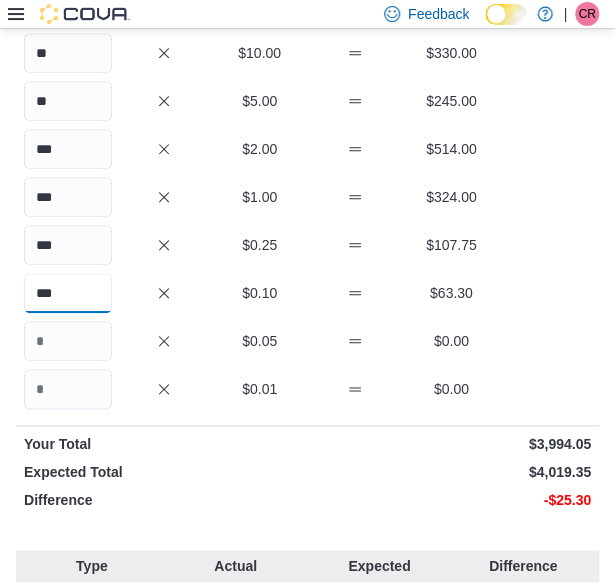 type on "***" 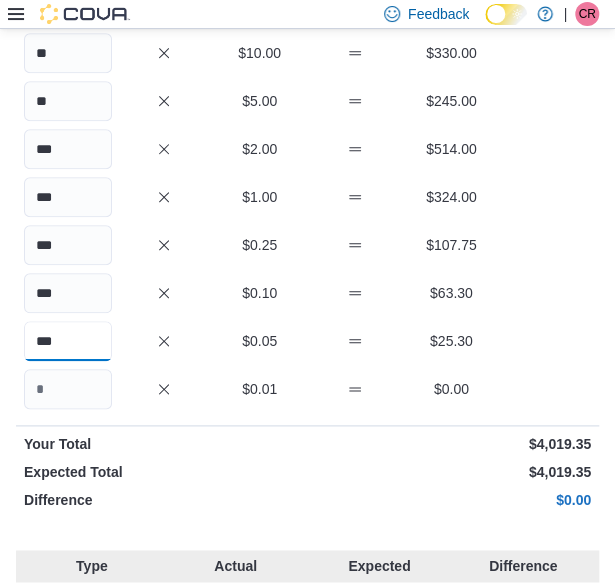 type on "***" 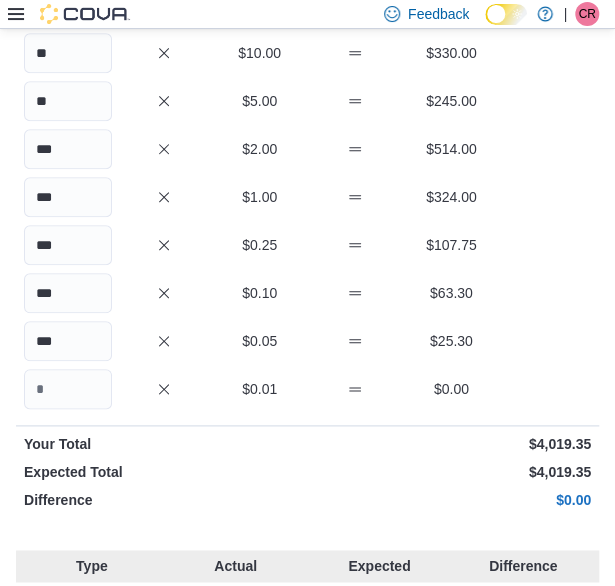 click on "$0.25" at bounding box center (260, 245) 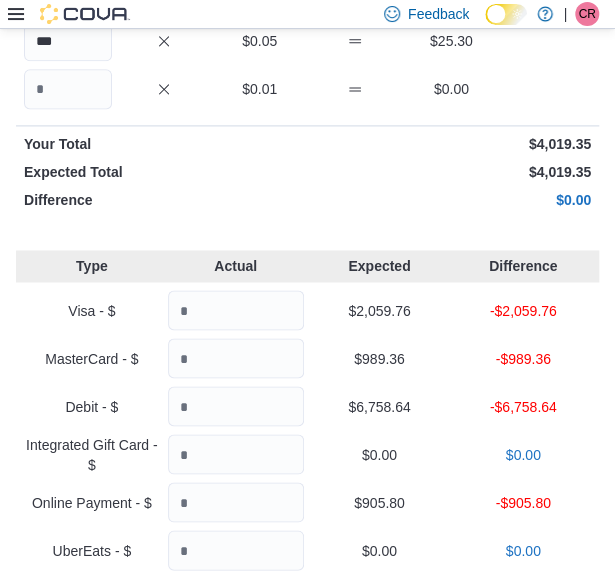 scroll, scrollTop: 717, scrollLeft: 0, axis: vertical 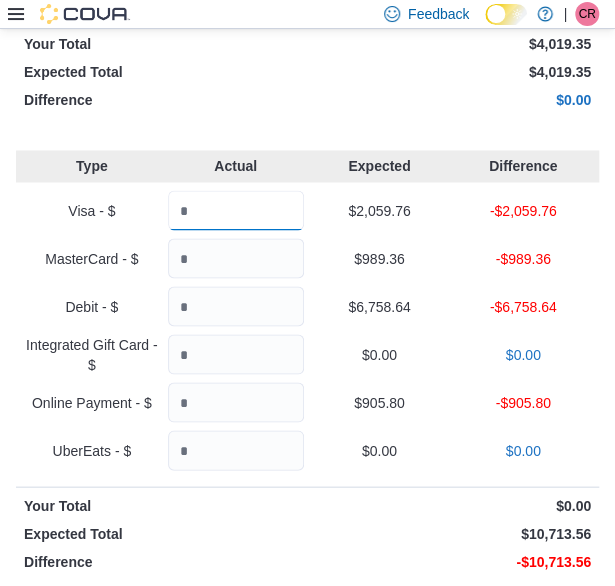 click at bounding box center (236, 210) 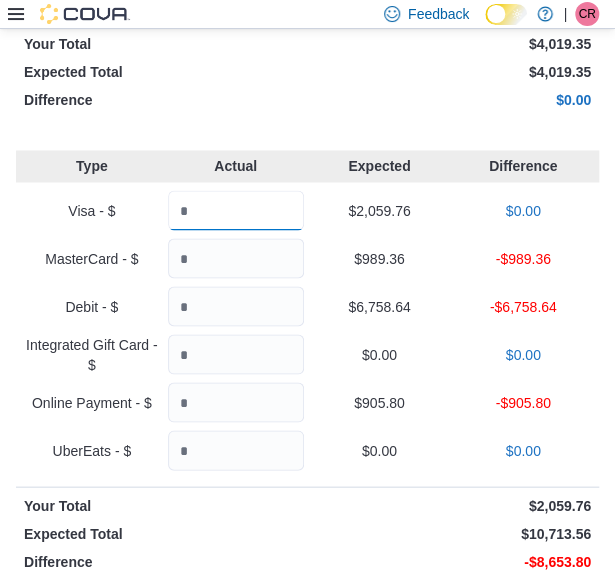 type on "*******" 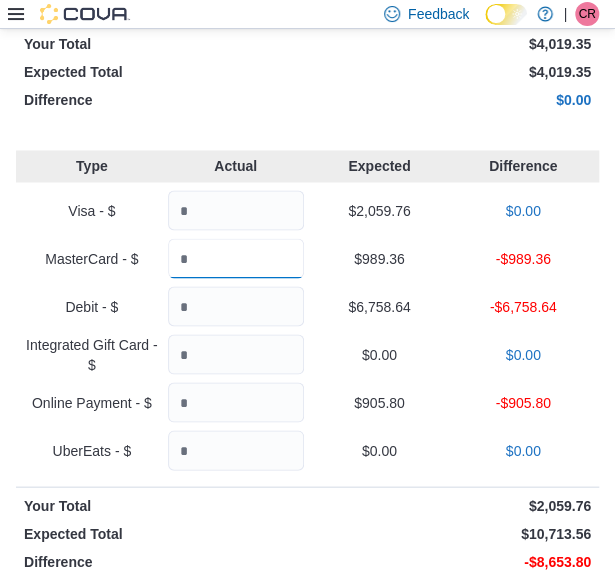 click at bounding box center (236, 258) 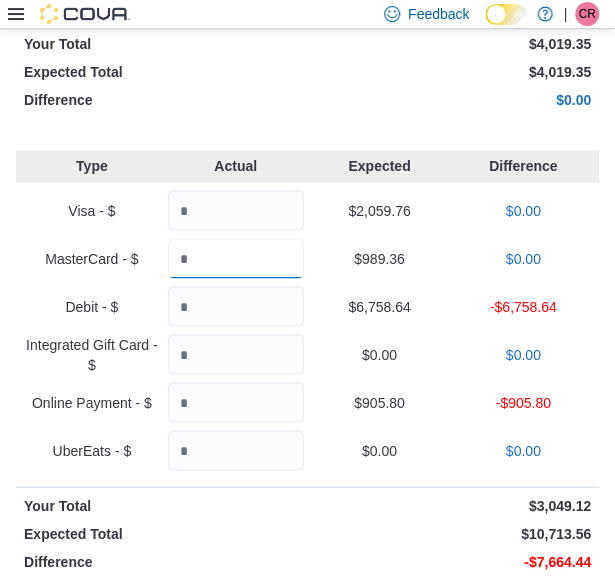 type on "******" 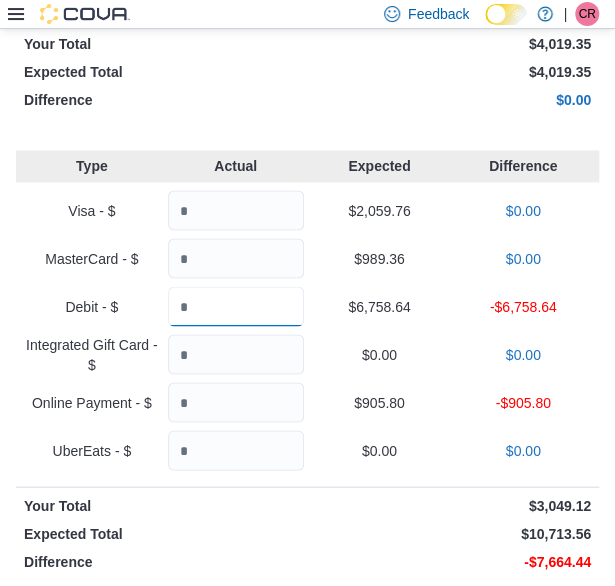 click at bounding box center [236, 306] 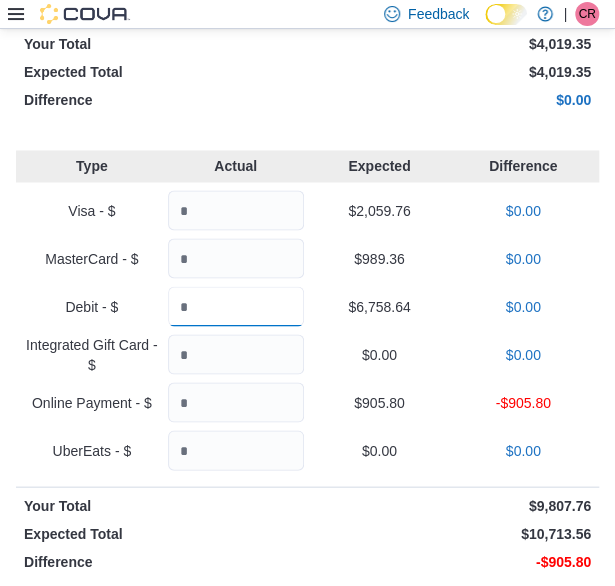 type on "*******" 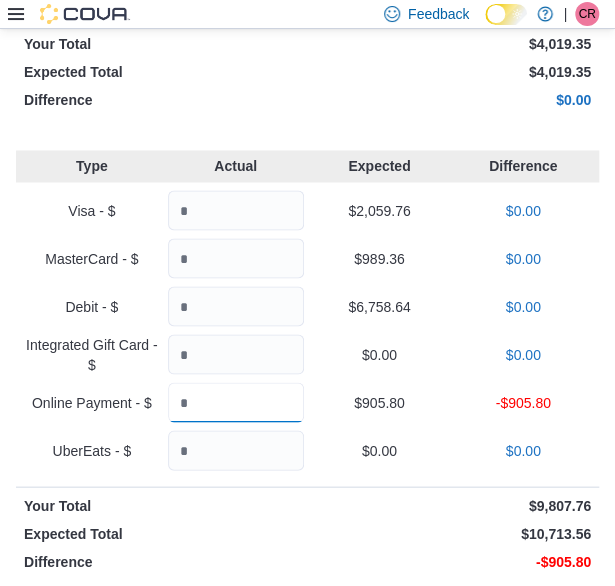 click at bounding box center [236, 402] 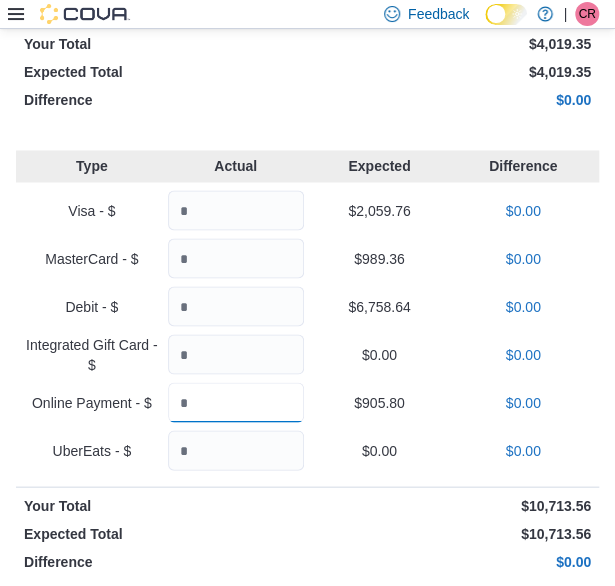 type on "******" 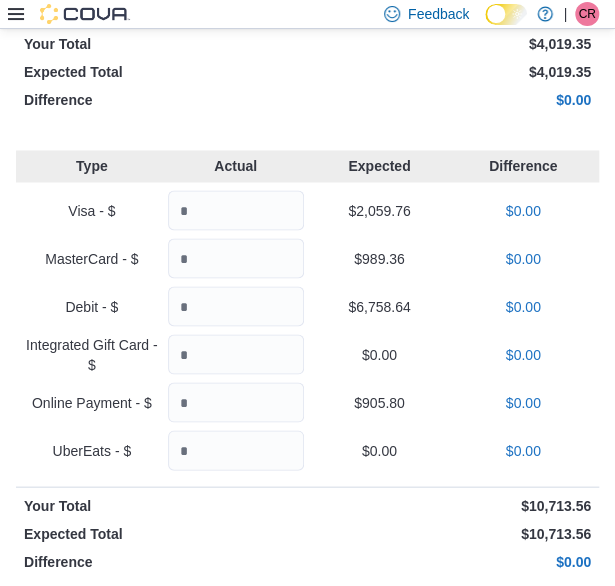 click on "Online Payment - $ ****** $905.80 $0.00" at bounding box center [307, 402] 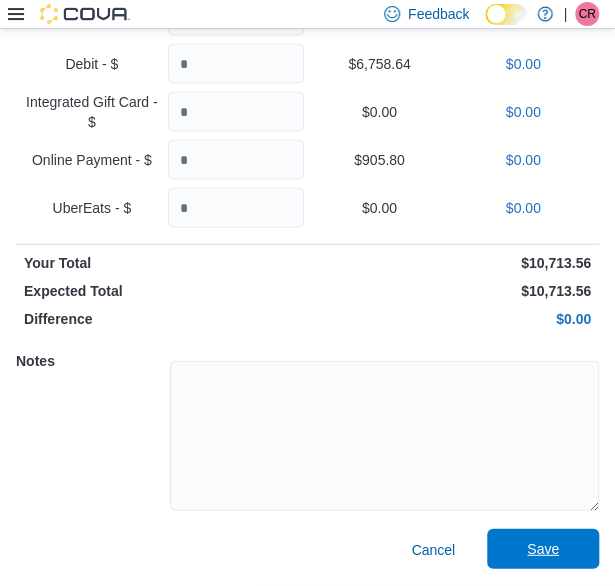 click on "Save" at bounding box center [543, 549] 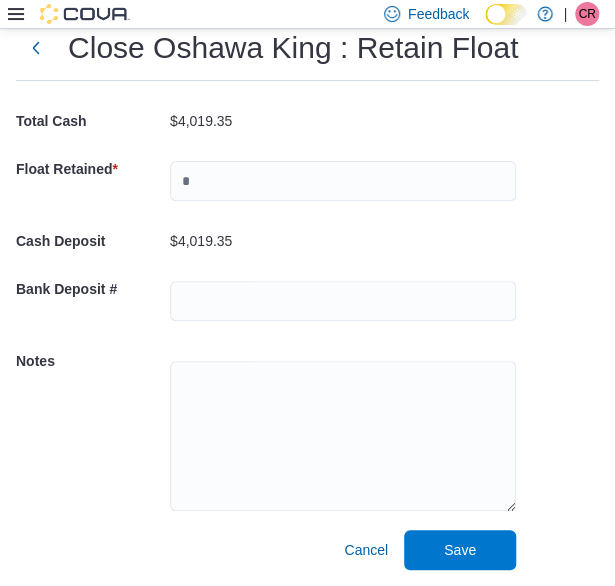 scroll, scrollTop: 109, scrollLeft: 0, axis: vertical 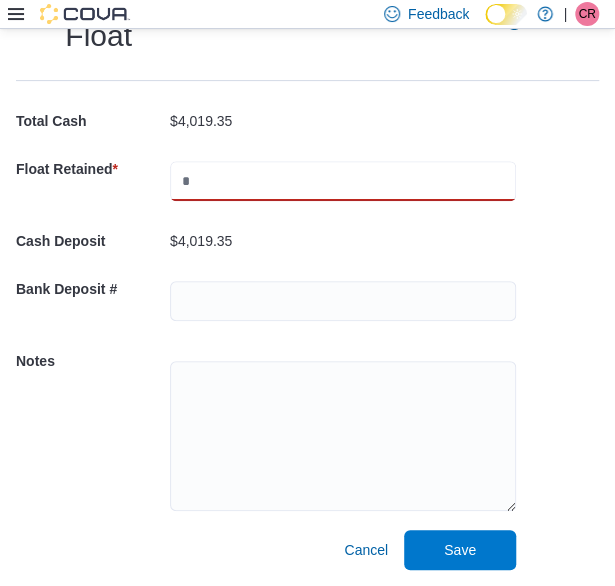 click at bounding box center (343, 181) 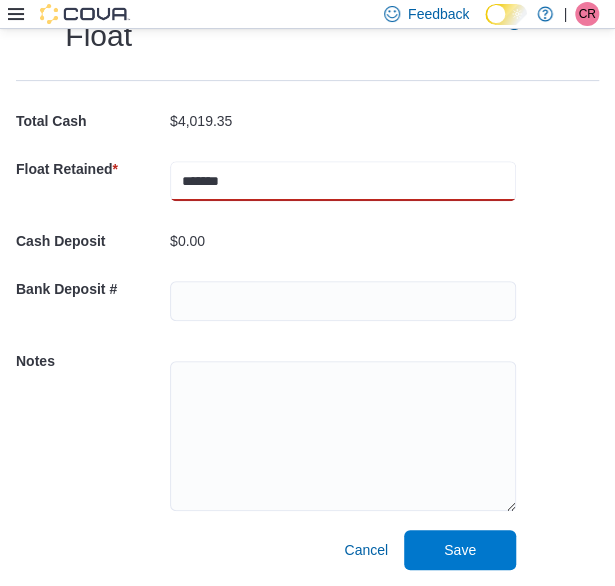 type on "*******" 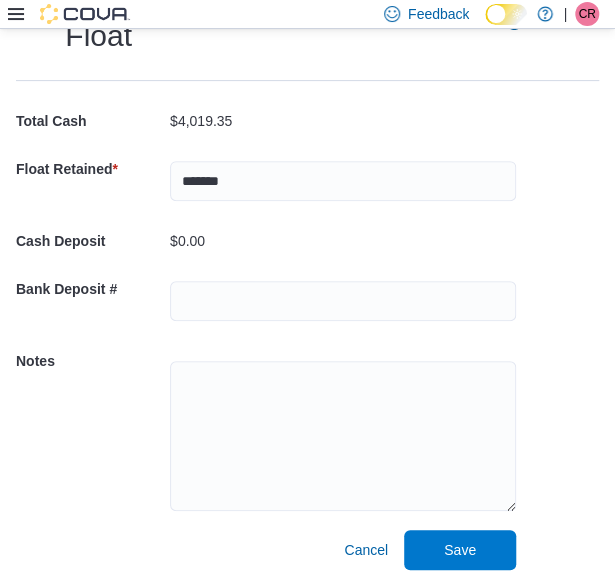 click on "Cash Deposit $0.00" at bounding box center (266, 241) 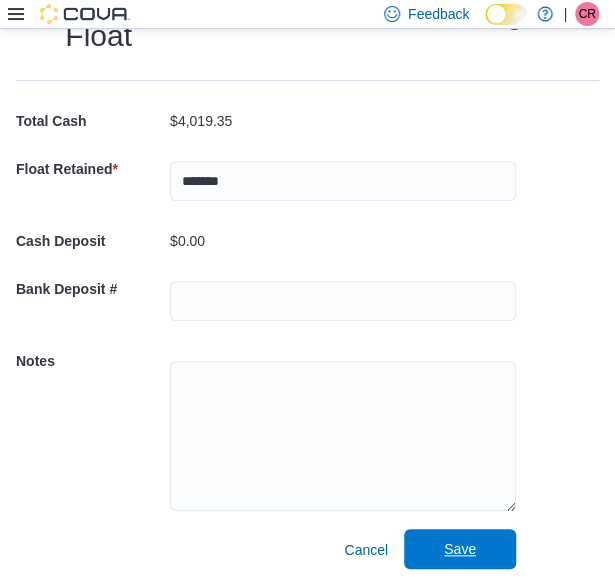 click on "Save" at bounding box center [460, 549] 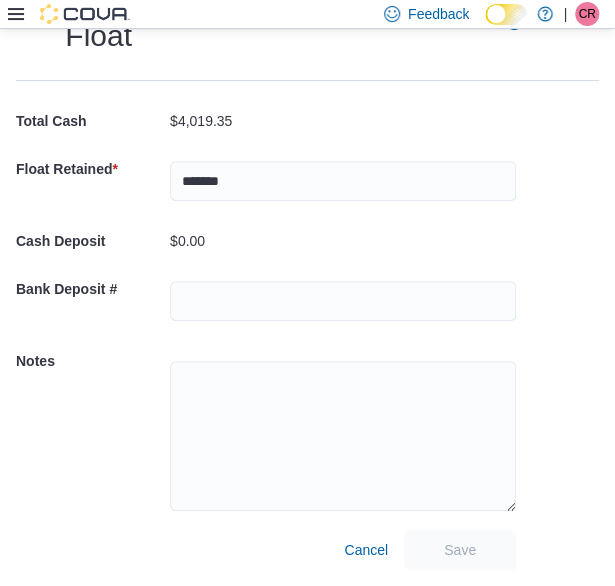 scroll, scrollTop: 8, scrollLeft: 0, axis: vertical 